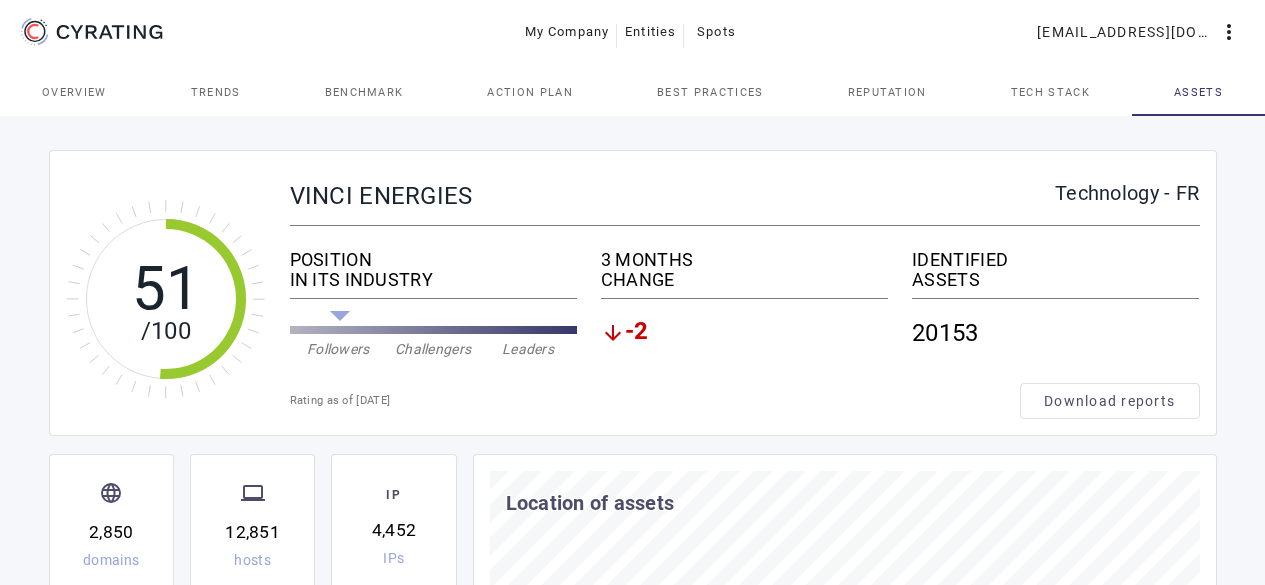 scroll, scrollTop: 998, scrollLeft: 0, axis: vertical 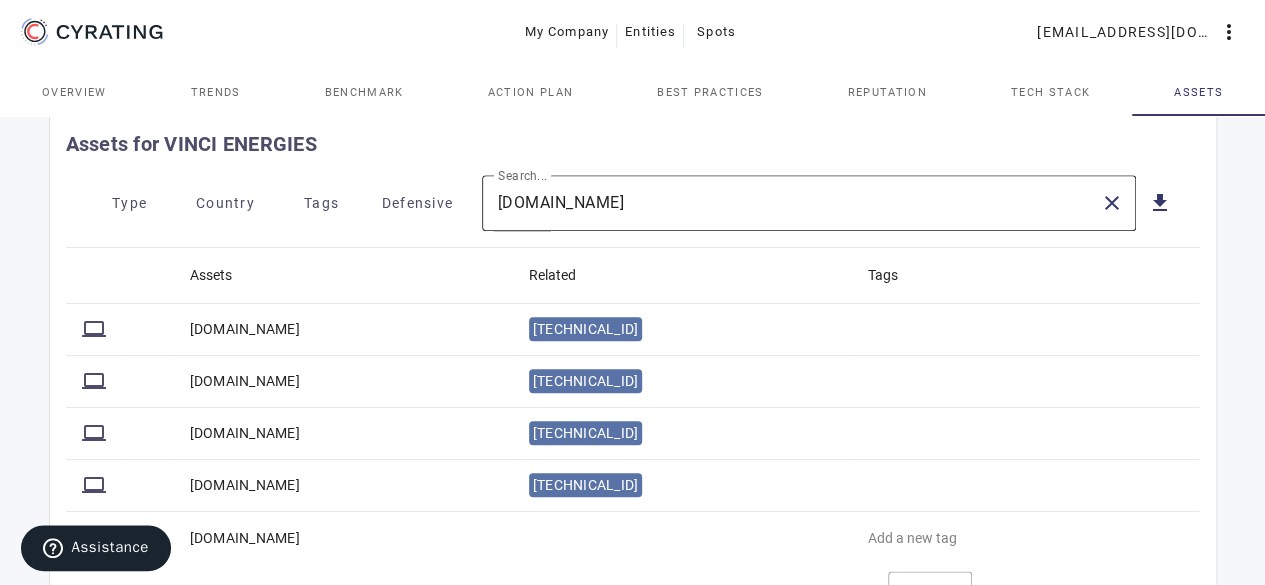 click on "[DOMAIN_NAME]" 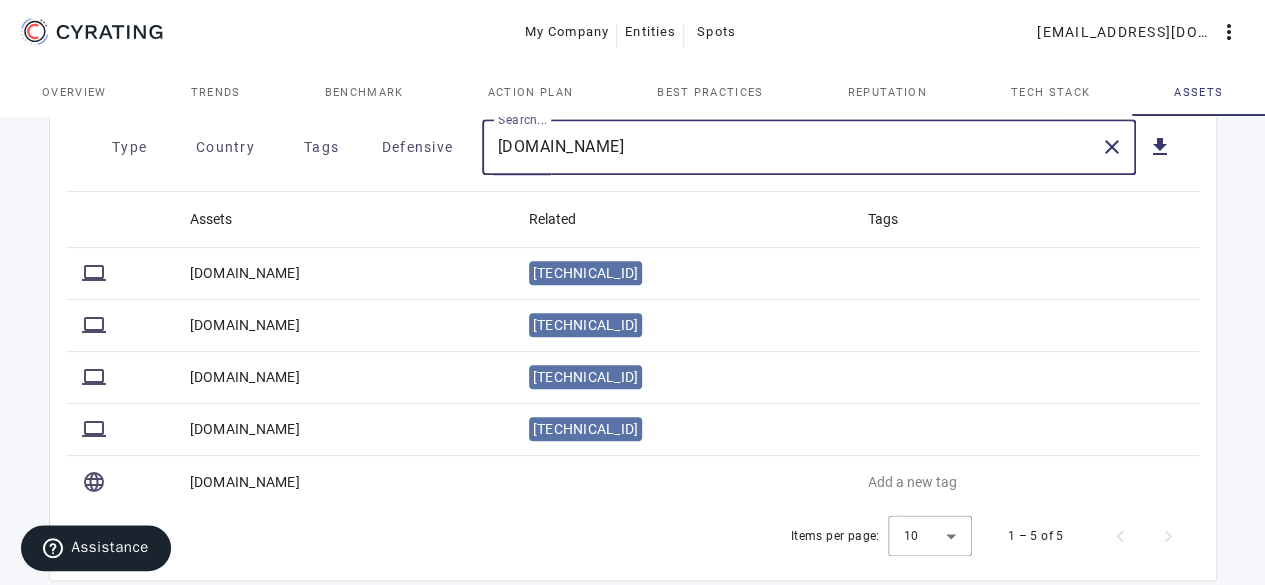 scroll, scrollTop: 998, scrollLeft: 0, axis: vertical 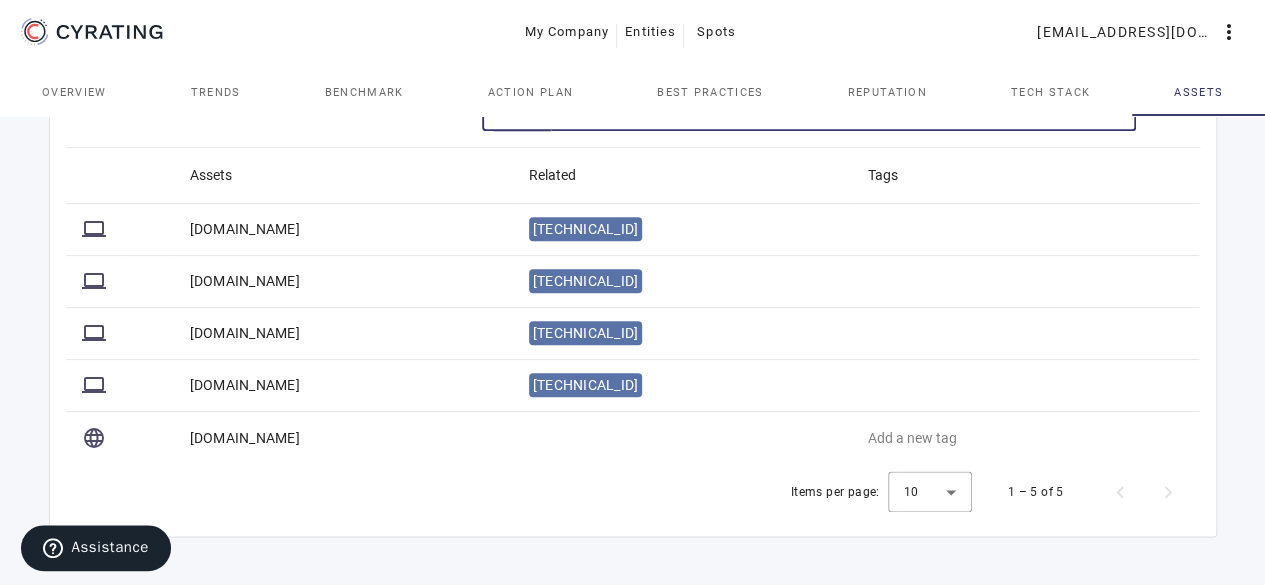 click on "[DOMAIN_NAME]" 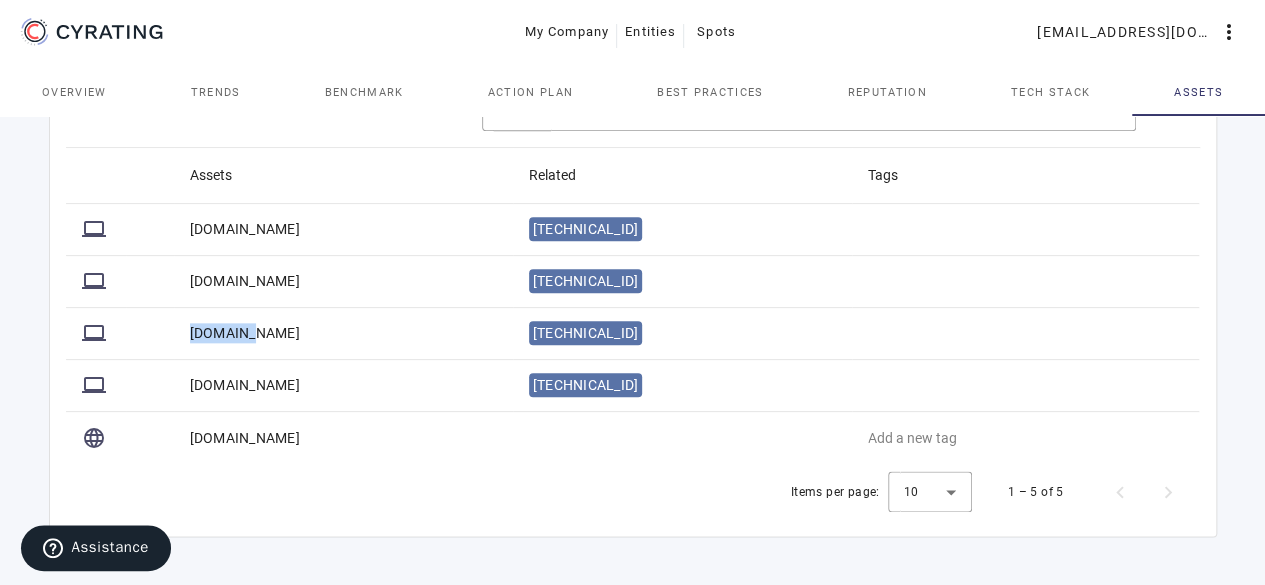 drag, startPoint x: 222, startPoint y: 339, endPoint x: 162, endPoint y: 341, distance: 60.033325 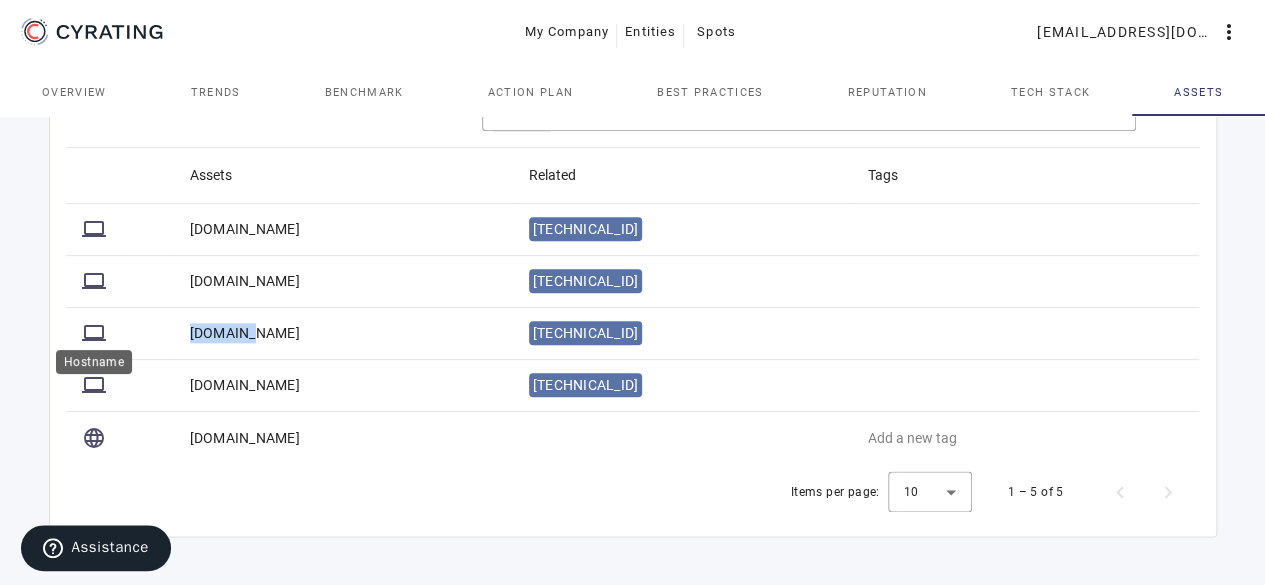 click on "computer" 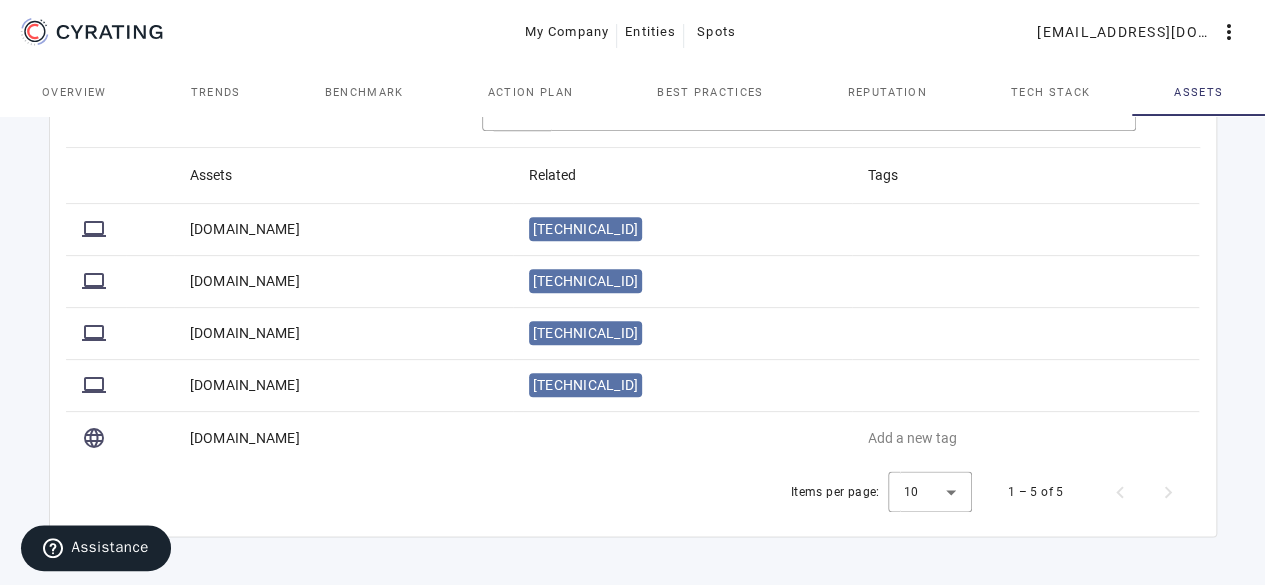 click on "[TECHNICAL_ID]" 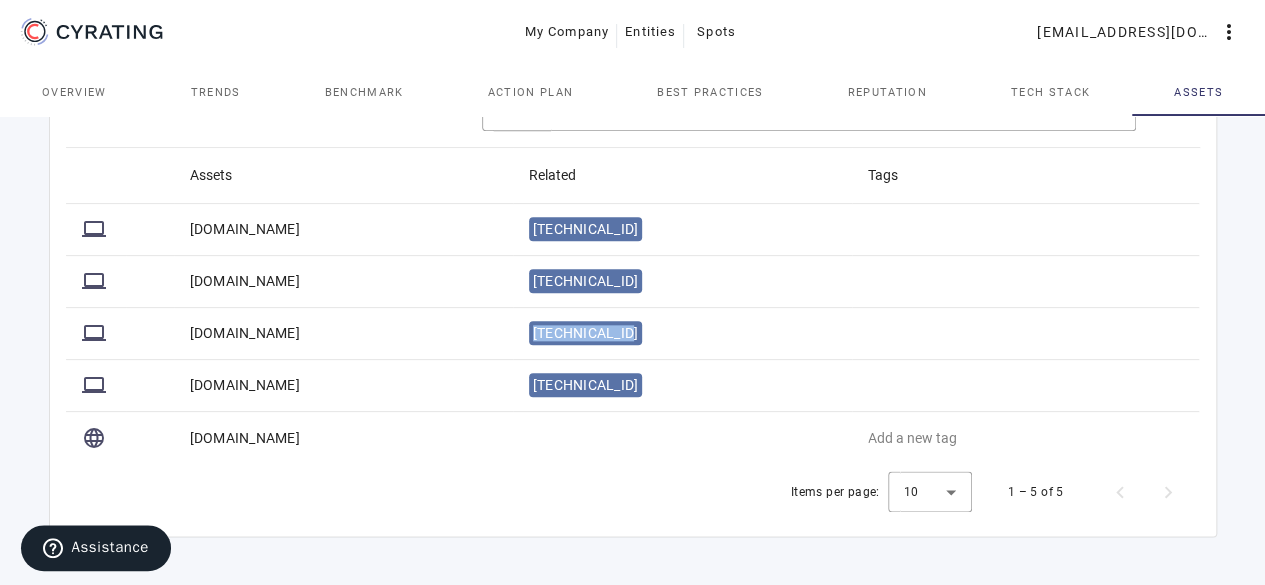 click on "[TECHNICAL_ID]" 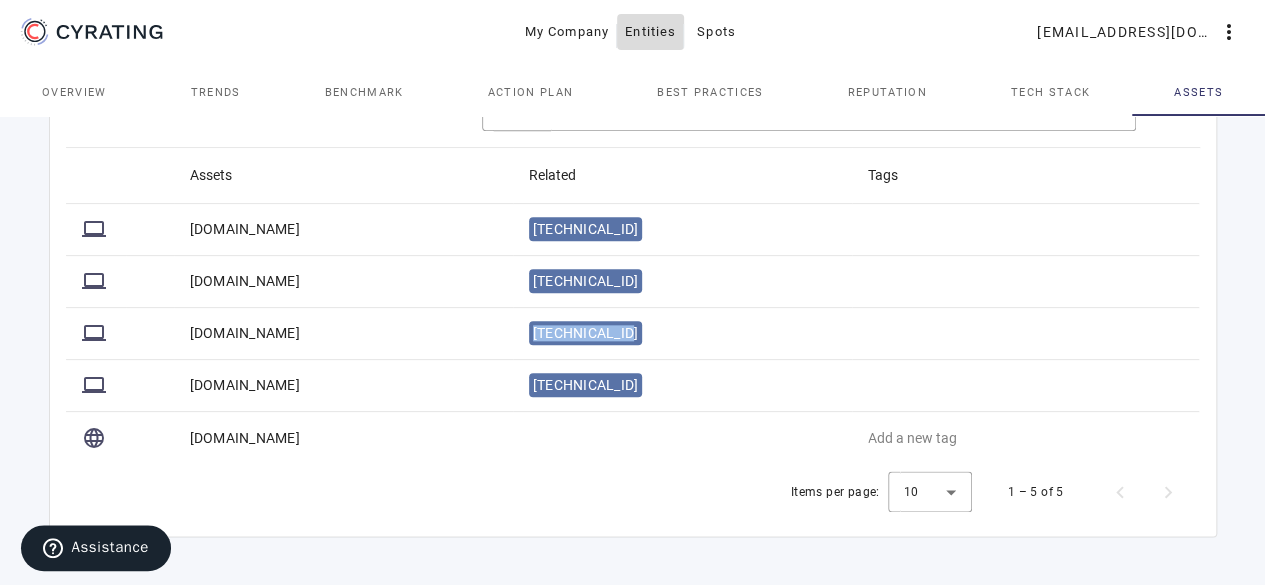 click on "Entities" 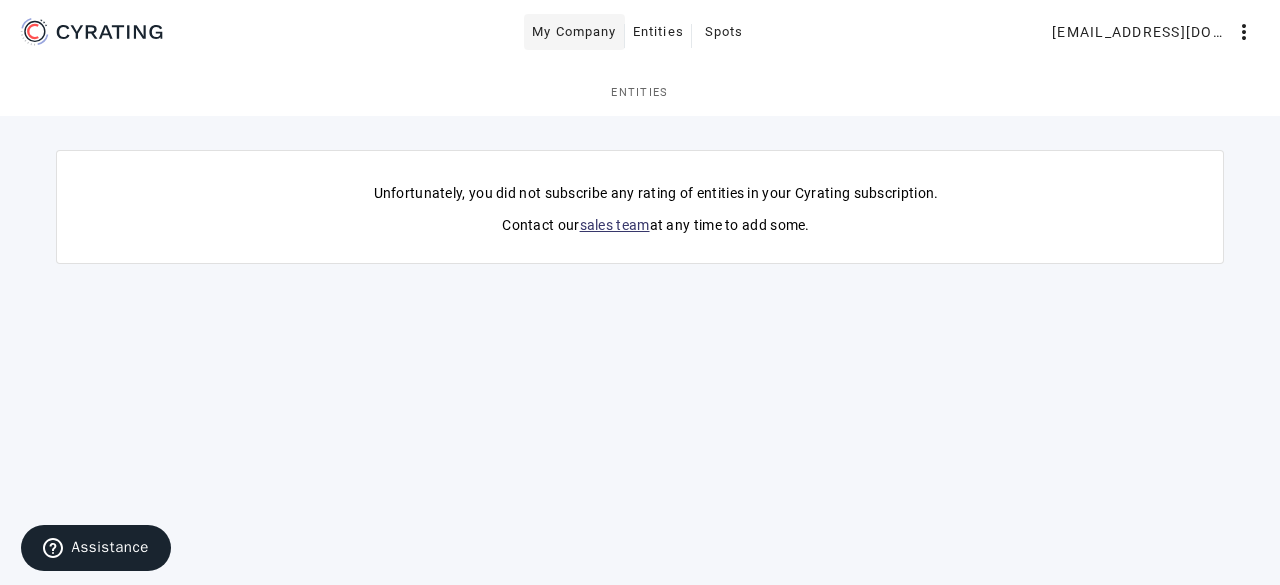 click on "My Company" 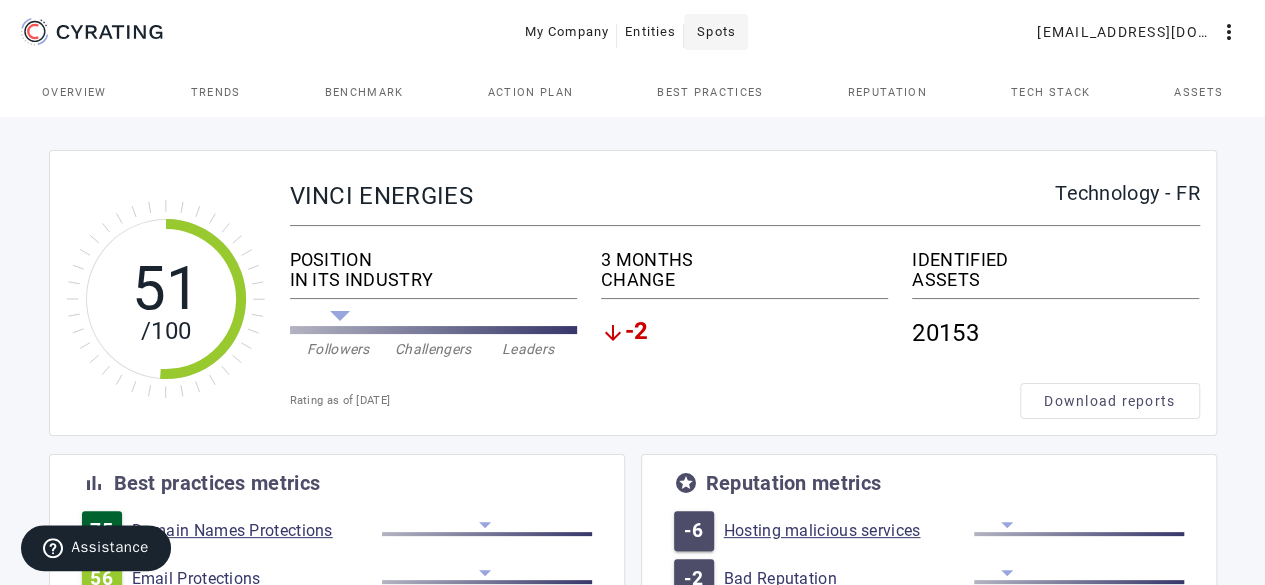click on "Spots" 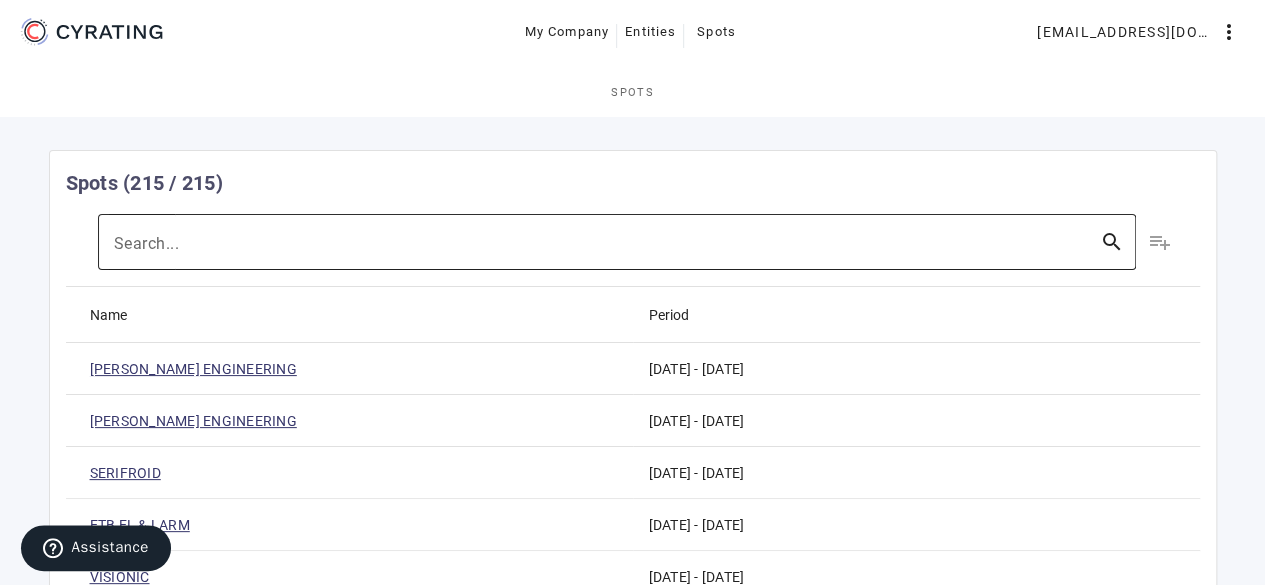 click on "Search..." at bounding box center [599, 242] 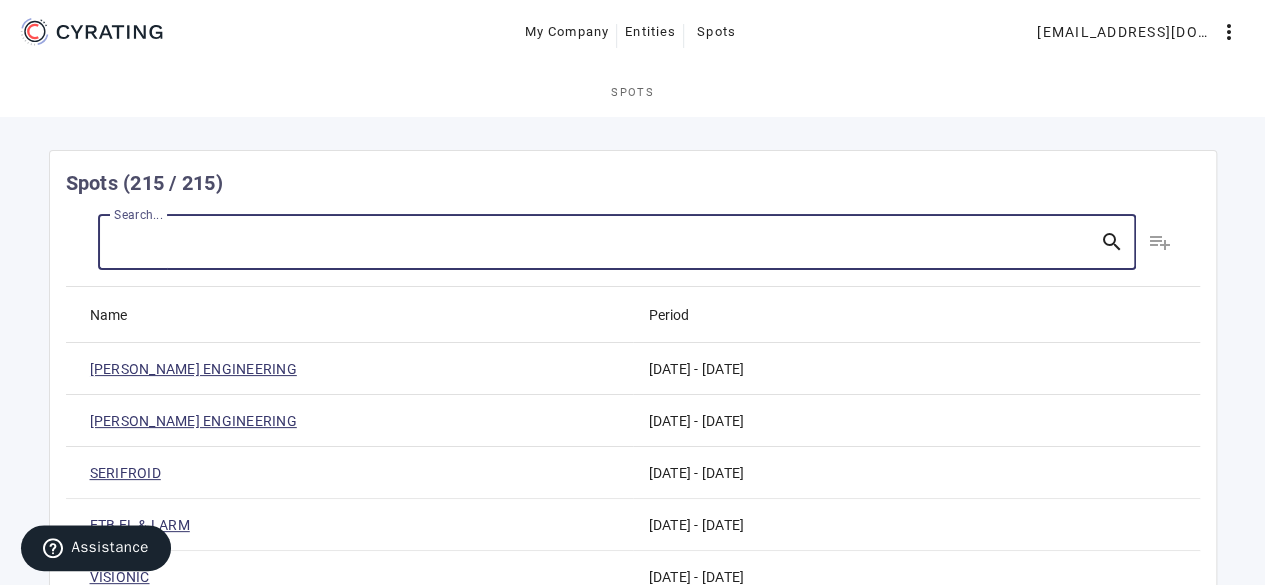paste on "[DOMAIN_NAME]" 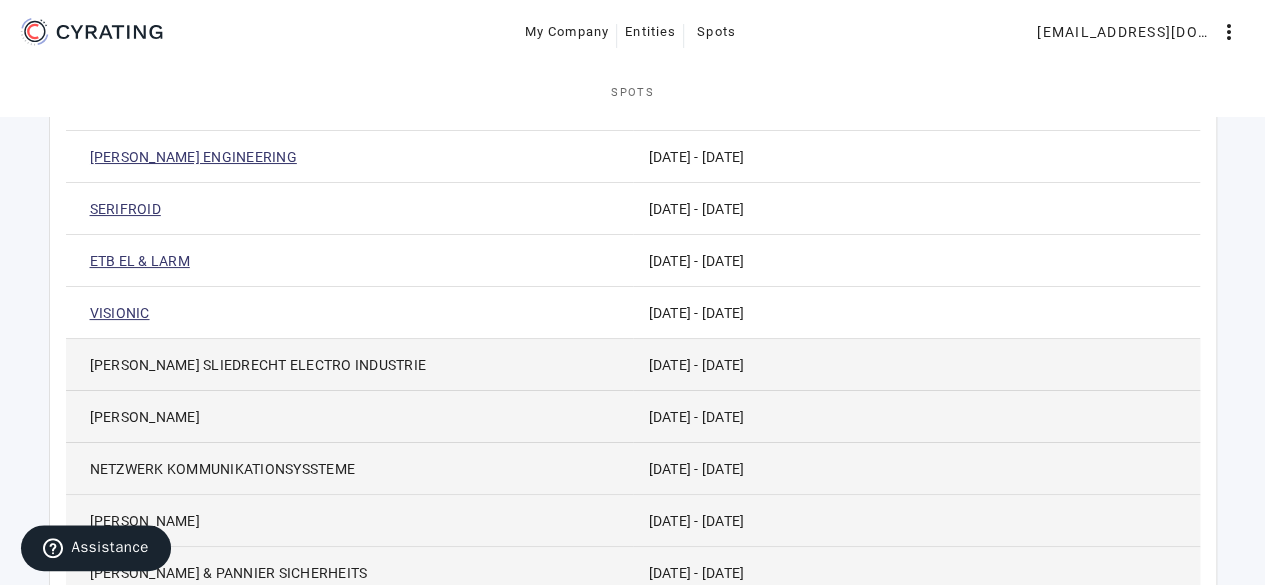 scroll, scrollTop: 402, scrollLeft: 0, axis: vertical 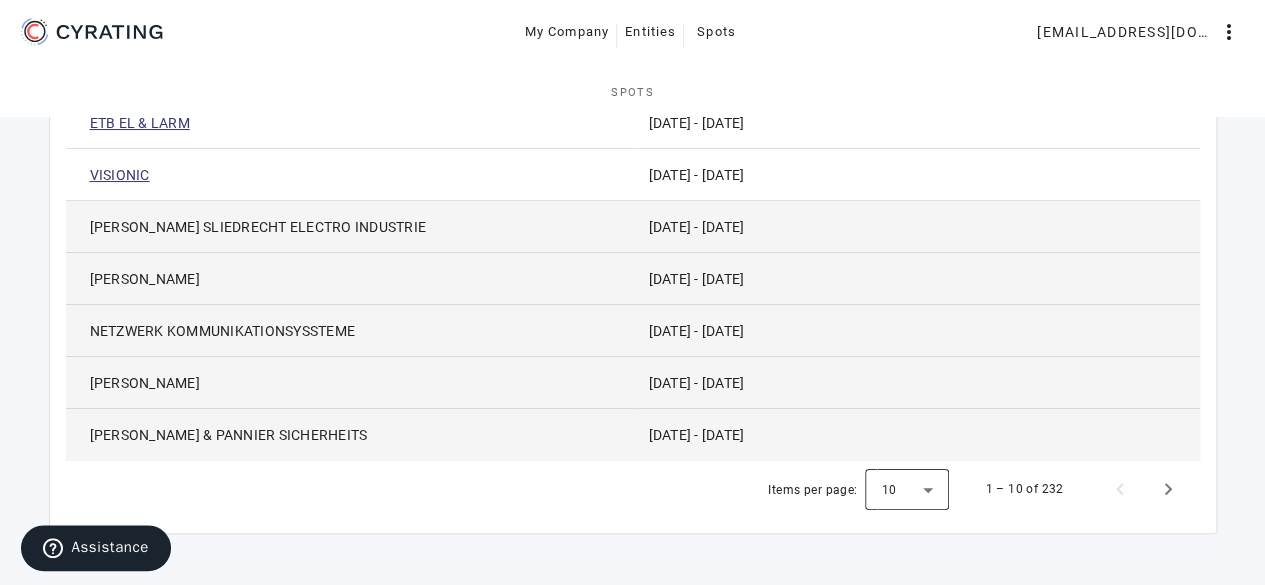 click 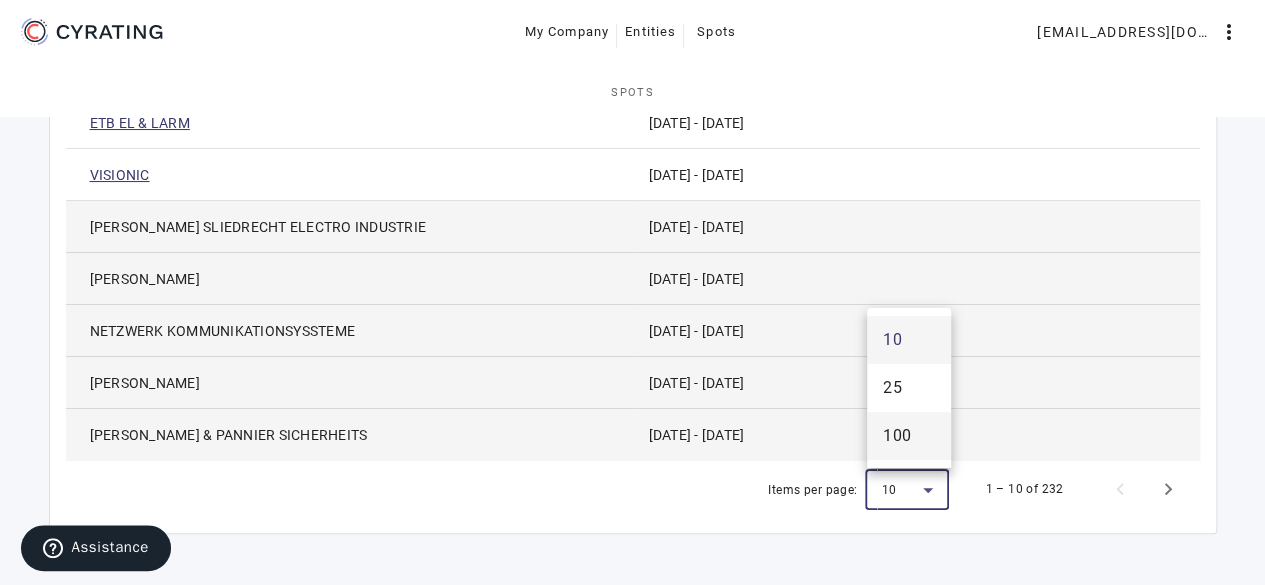 click on "100" at bounding box center (909, 436) 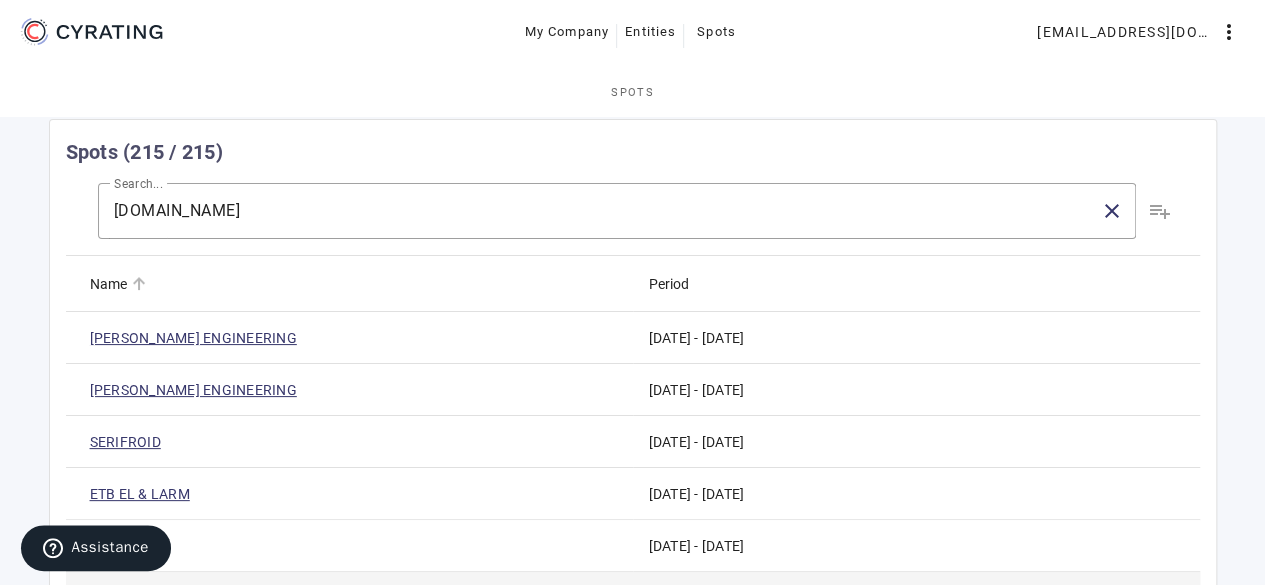 scroll, scrollTop: 0, scrollLeft: 0, axis: both 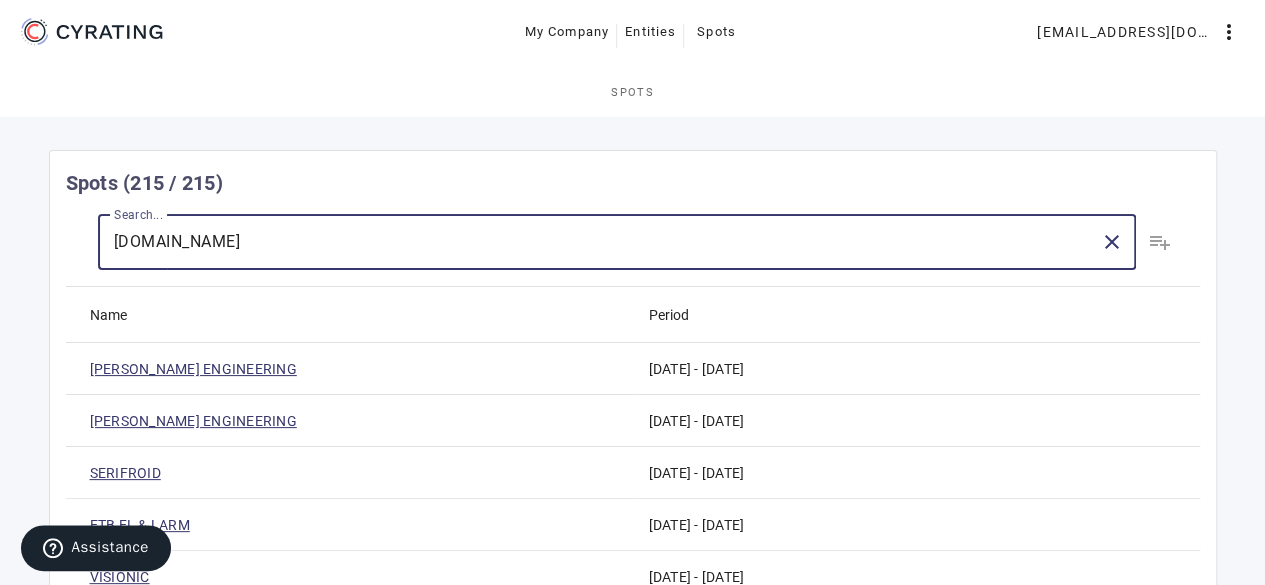 click on "[DOMAIN_NAME]" at bounding box center (599, 242) 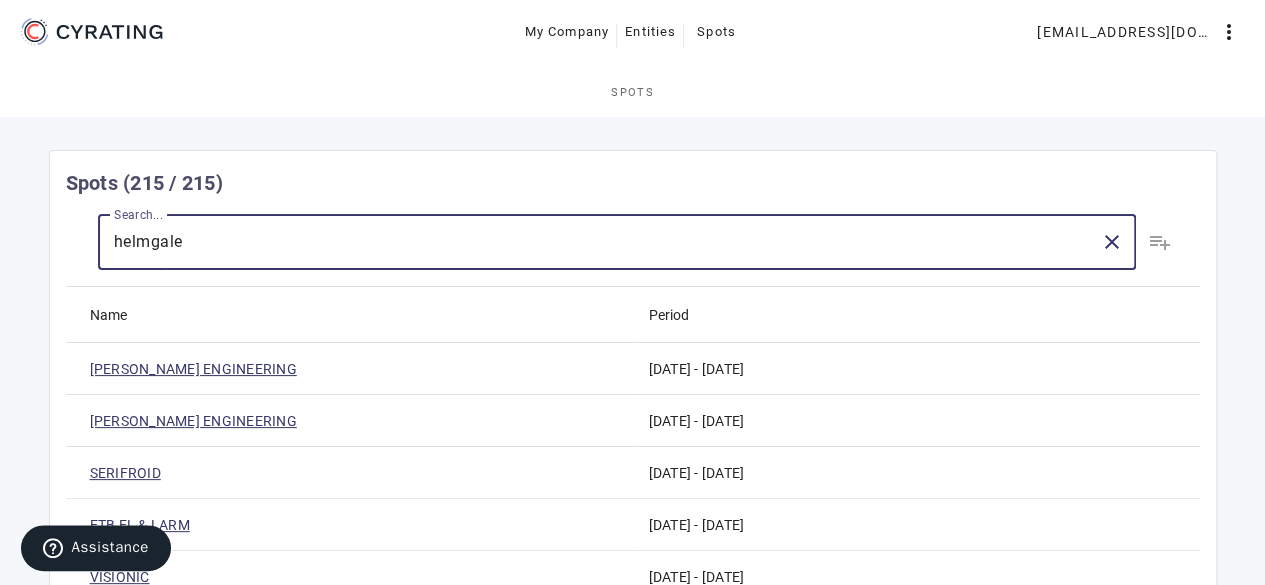 type on "helmgale" 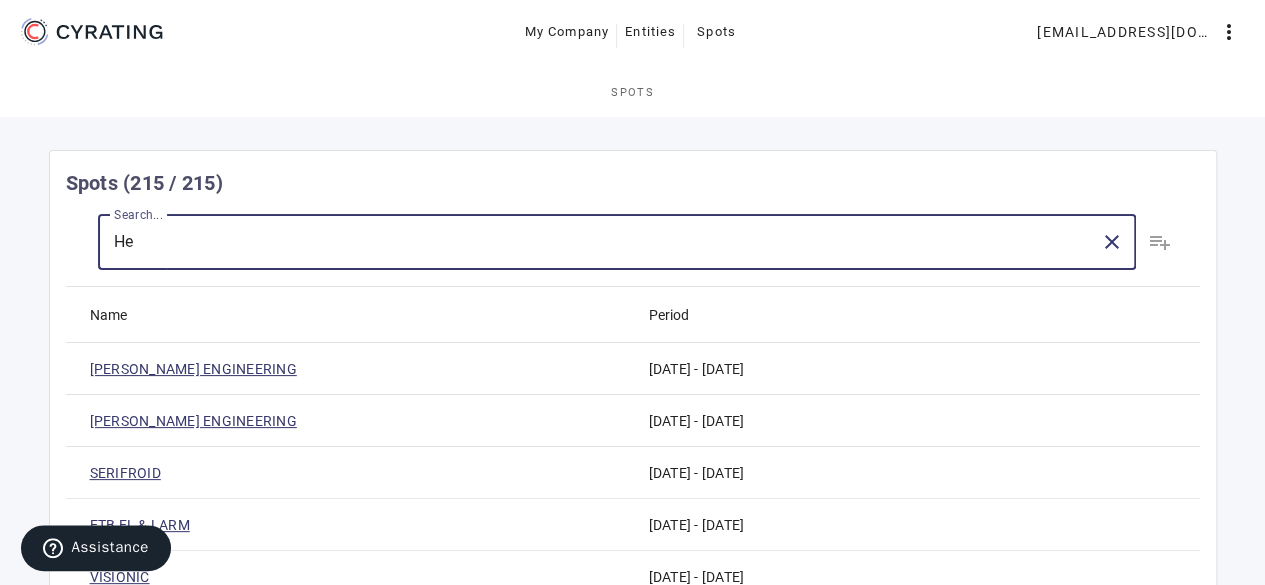 type on "H" 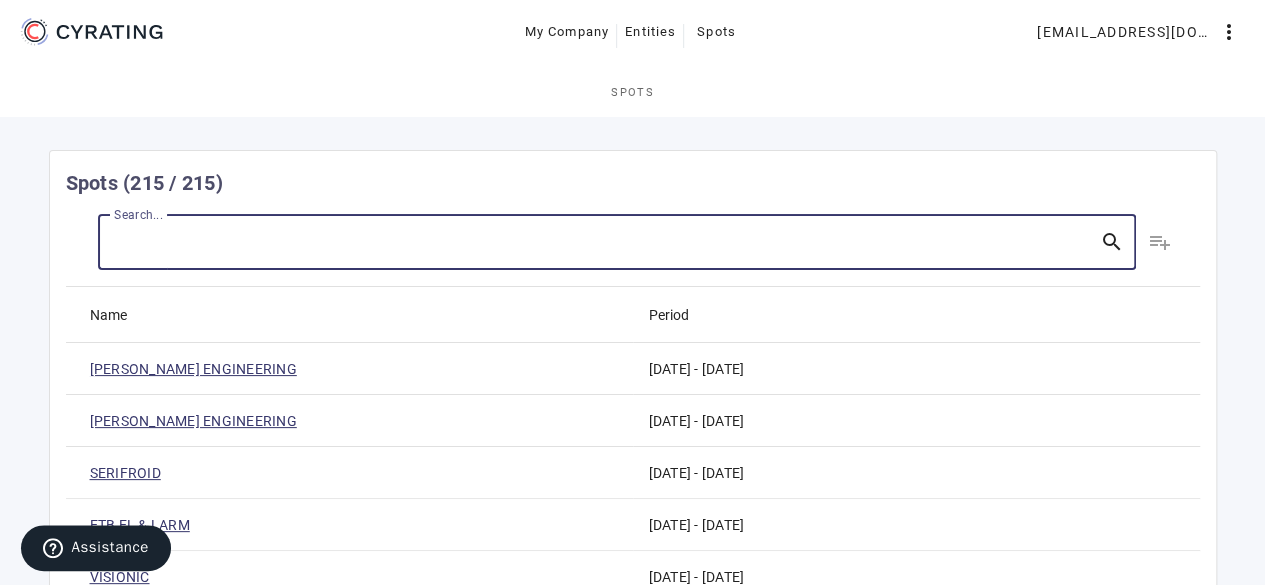 type 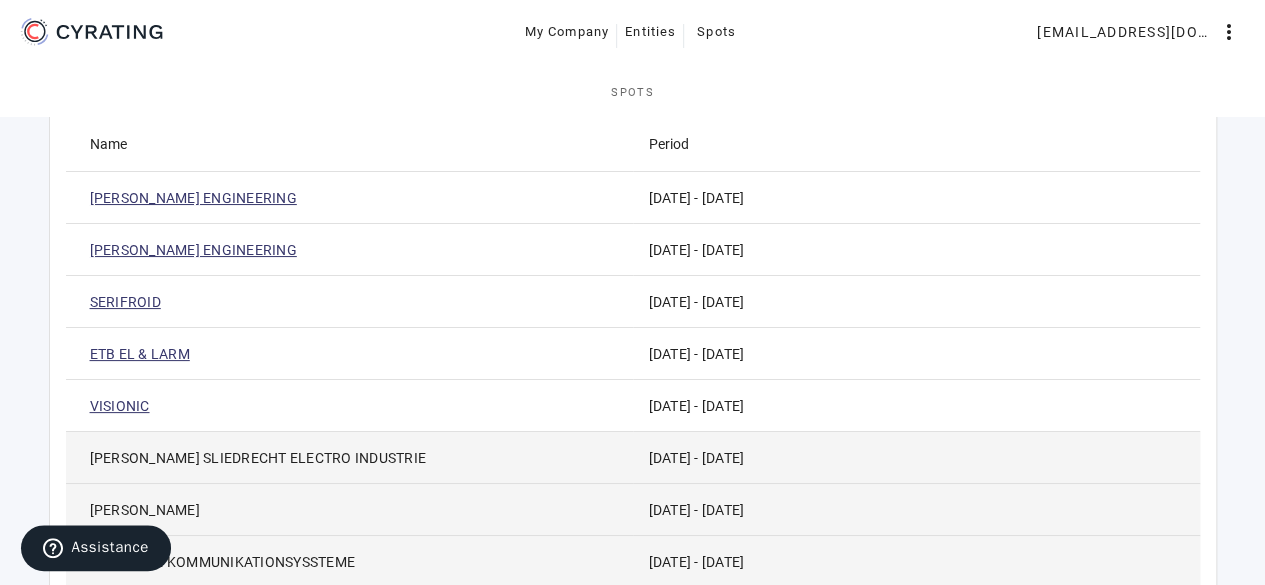 scroll, scrollTop: 172, scrollLeft: 0, axis: vertical 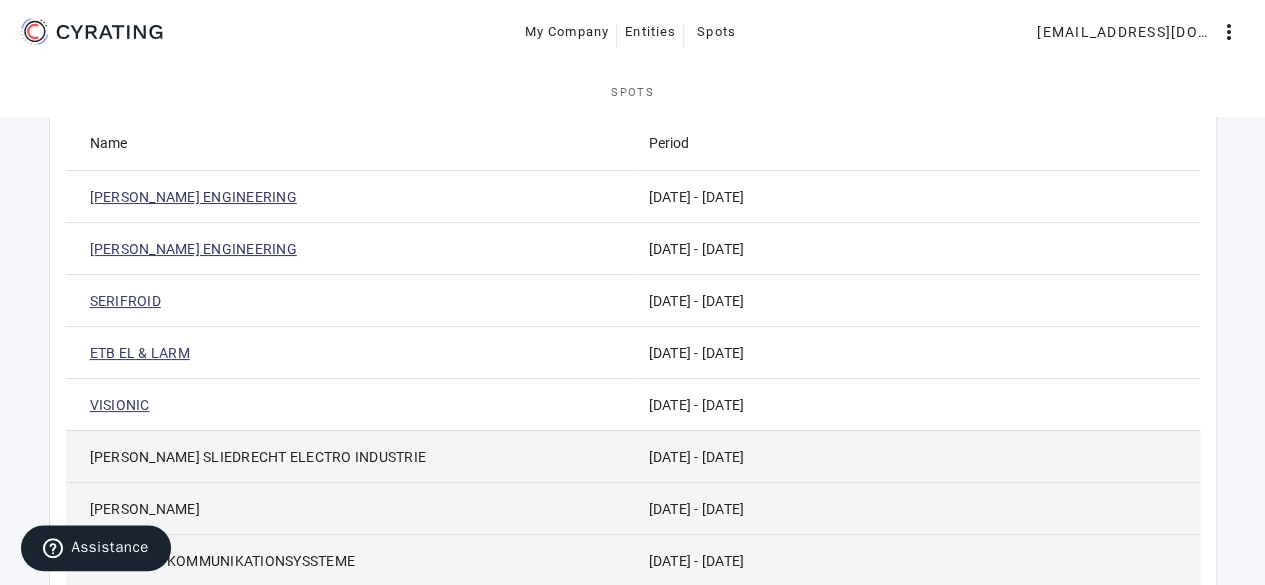 click on "VISIONIC" 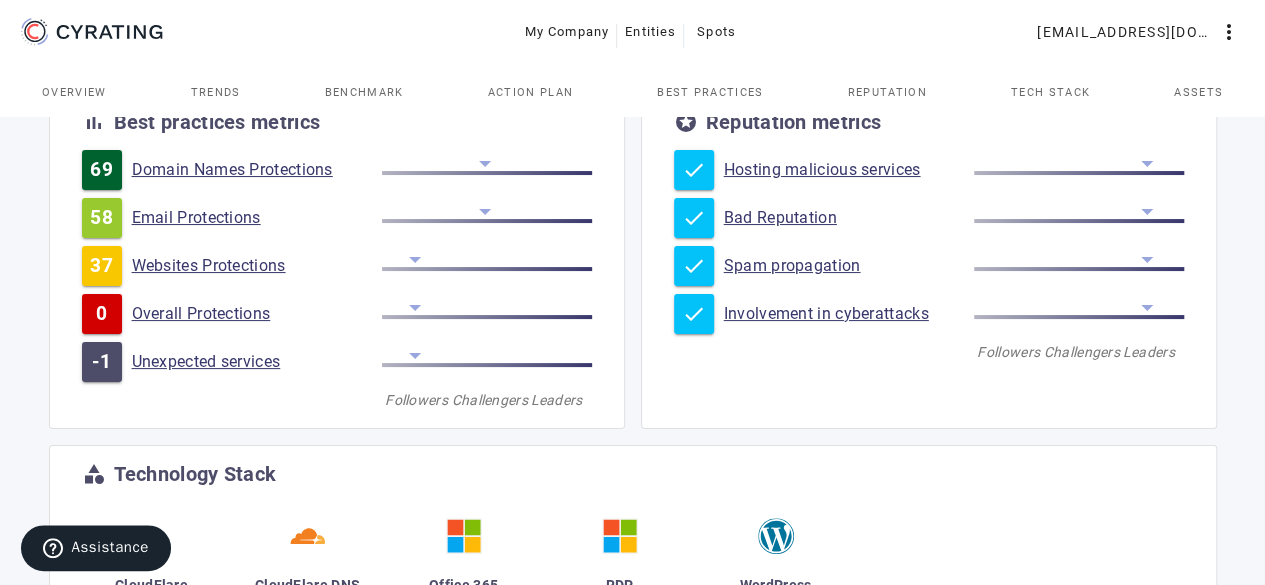 scroll, scrollTop: 453, scrollLeft: 0, axis: vertical 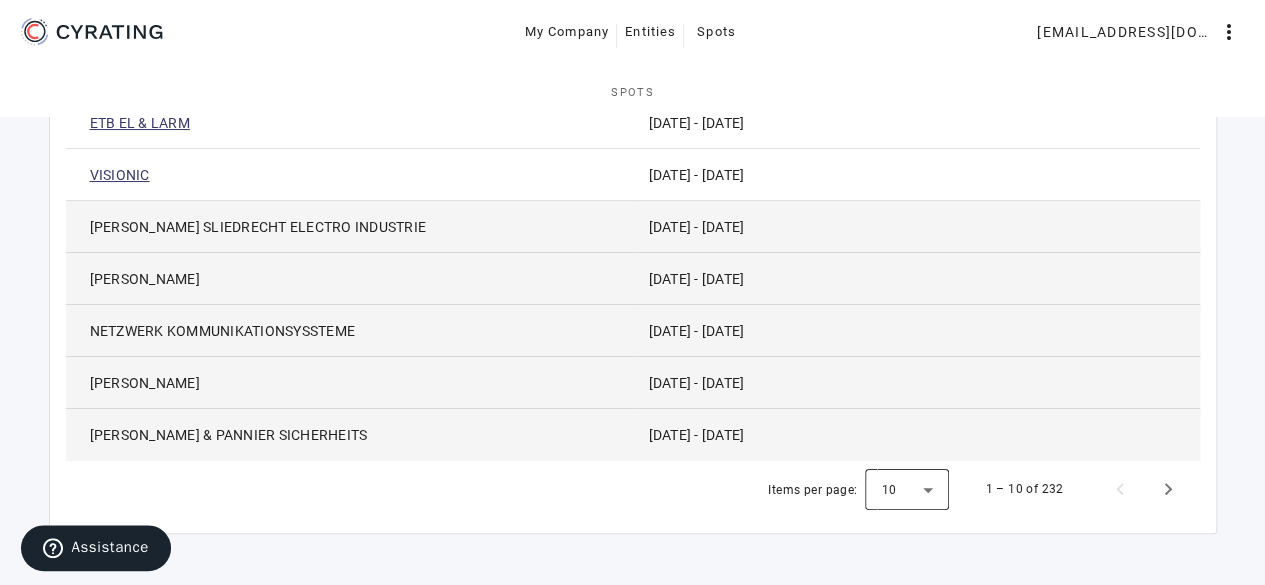 click 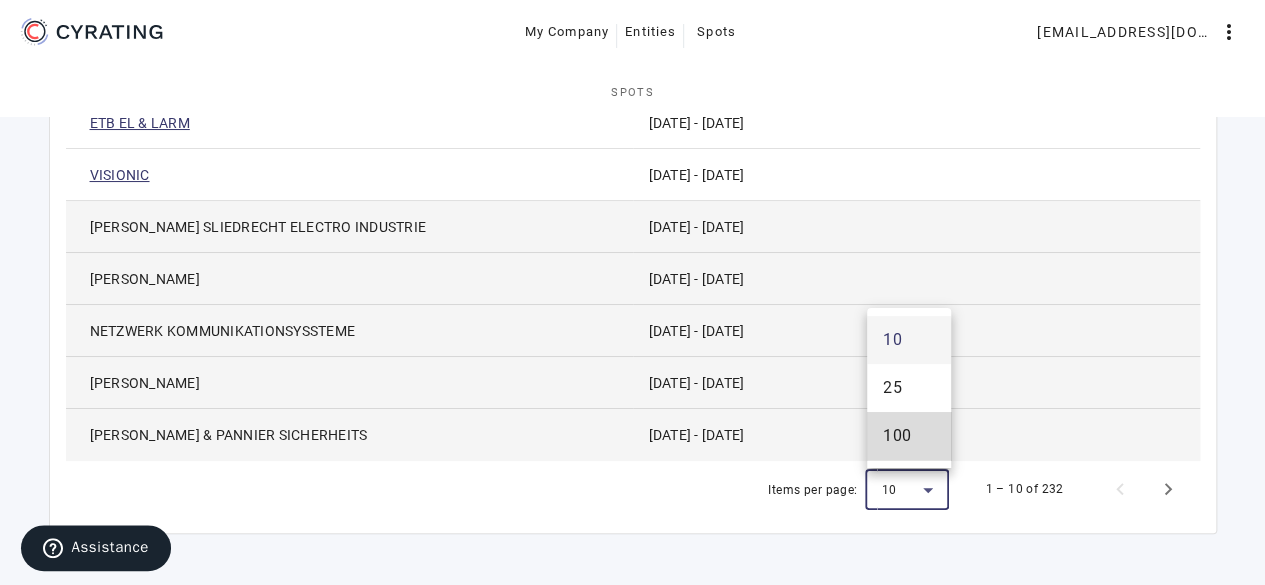 click on "100" at bounding box center [909, 436] 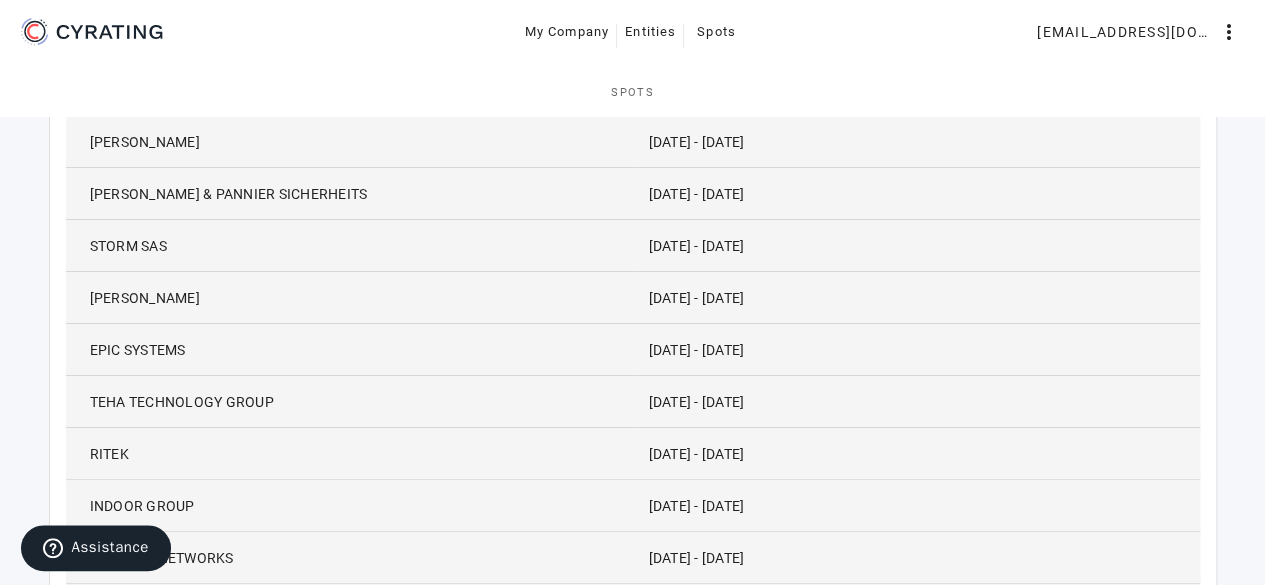 scroll, scrollTop: 0, scrollLeft: 0, axis: both 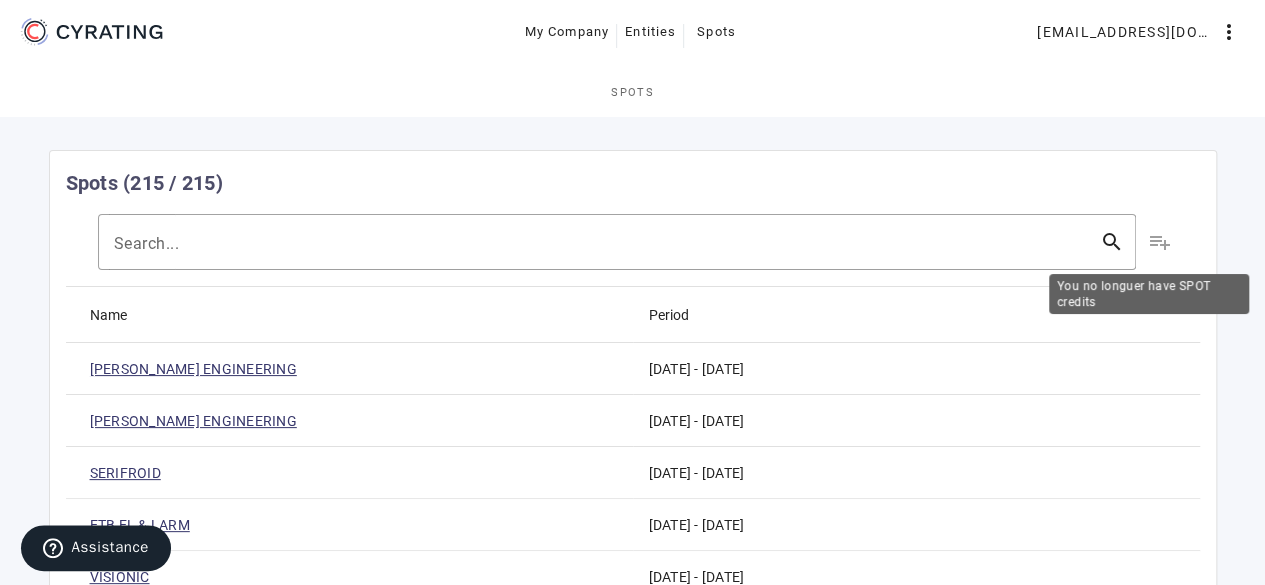click on "playlist_add" 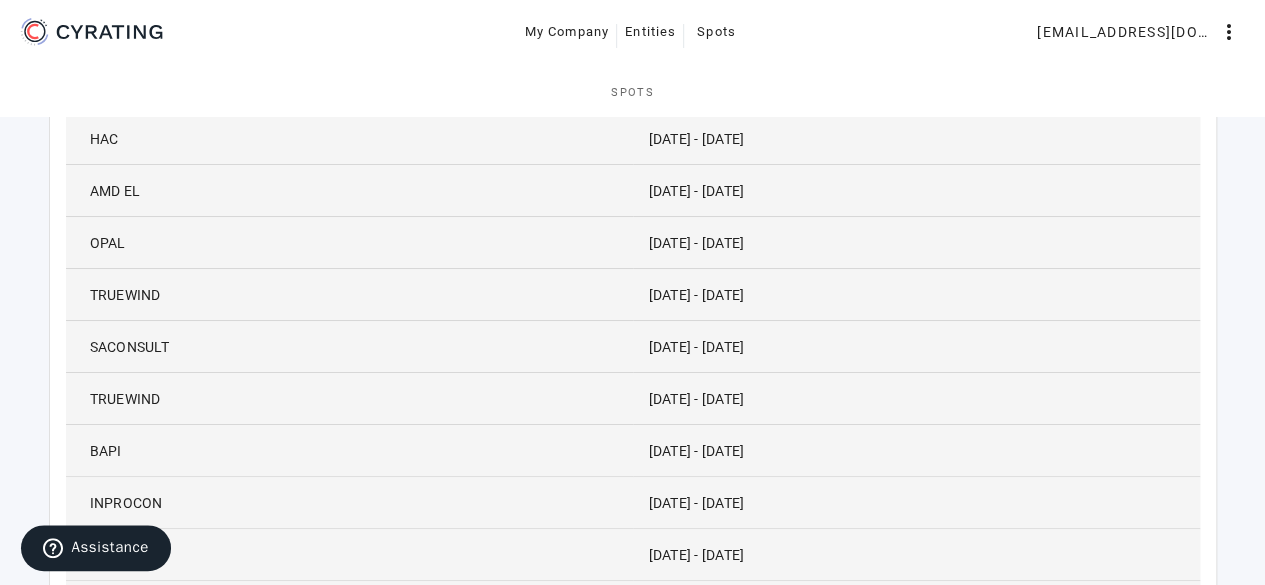 scroll, scrollTop: 5082, scrollLeft: 0, axis: vertical 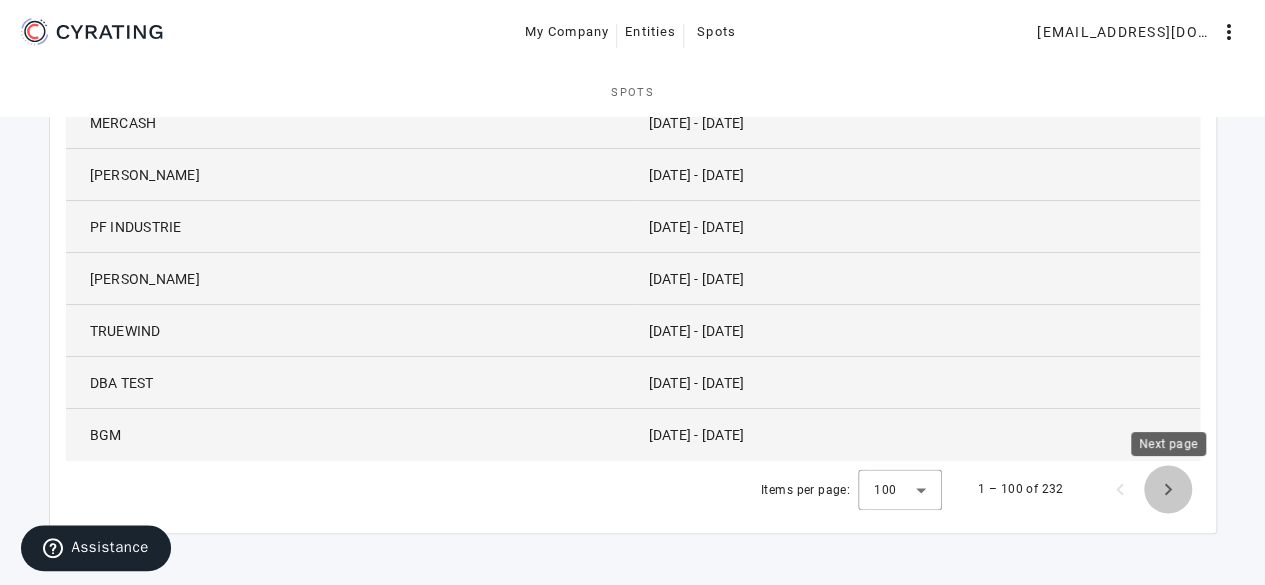 click 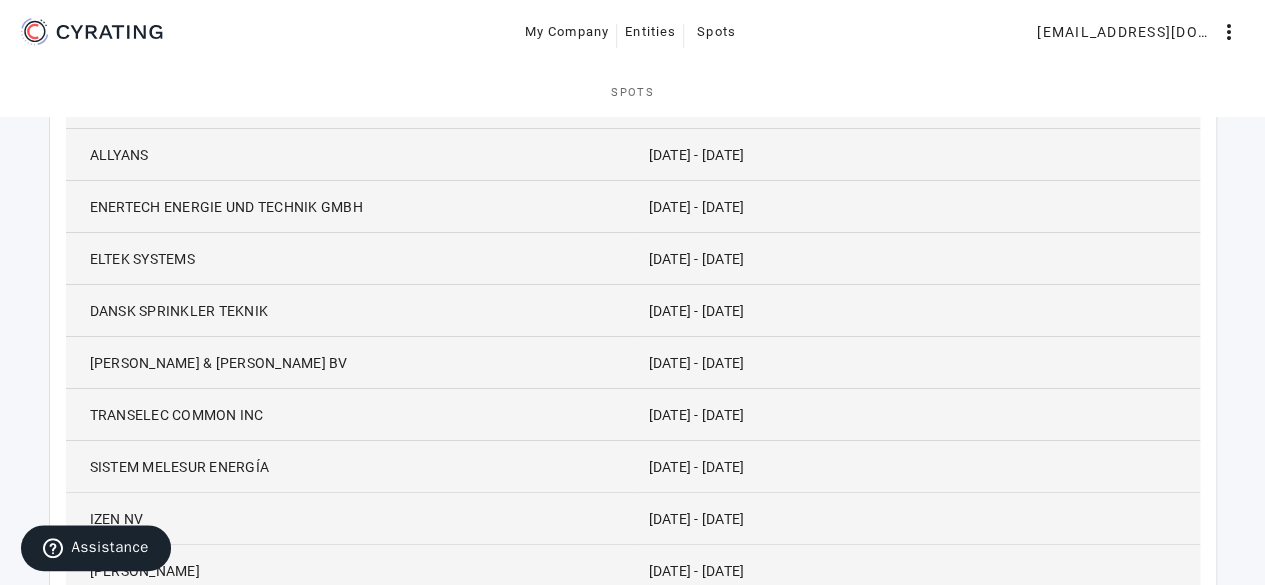 scroll, scrollTop: 4782, scrollLeft: 0, axis: vertical 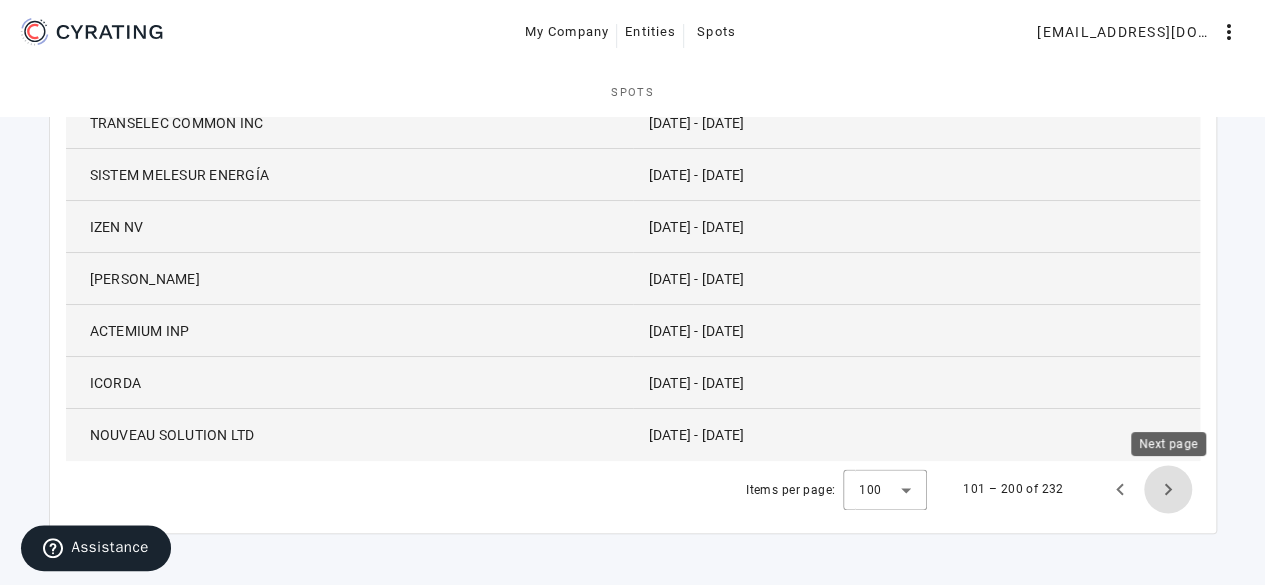 click 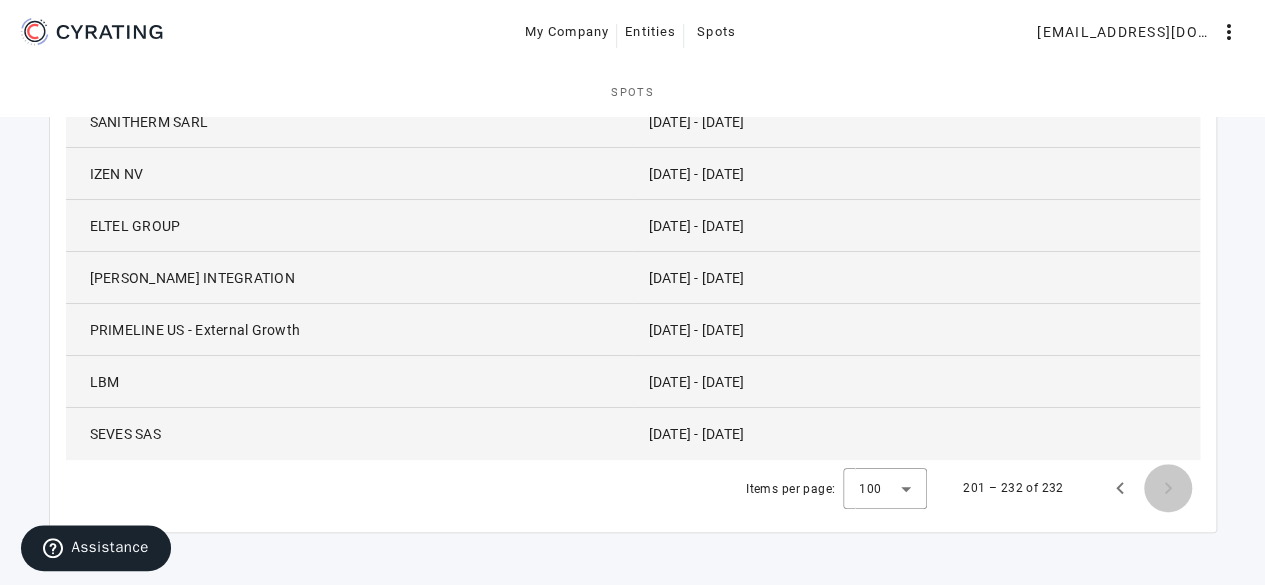 scroll, scrollTop: 1546, scrollLeft: 0, axis: vertical 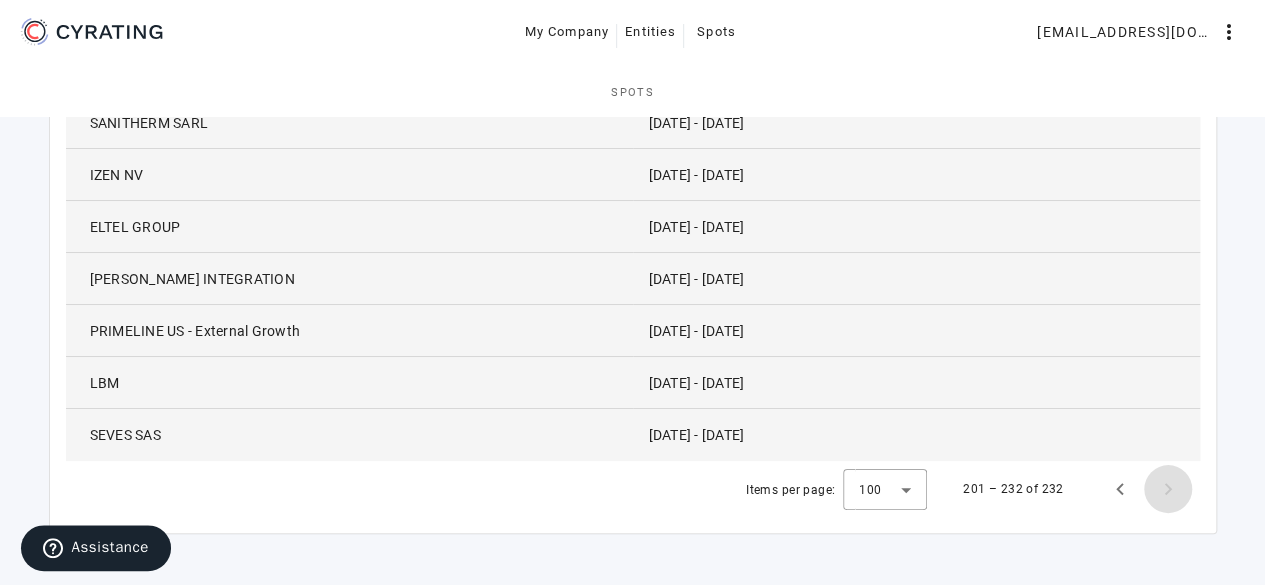 type 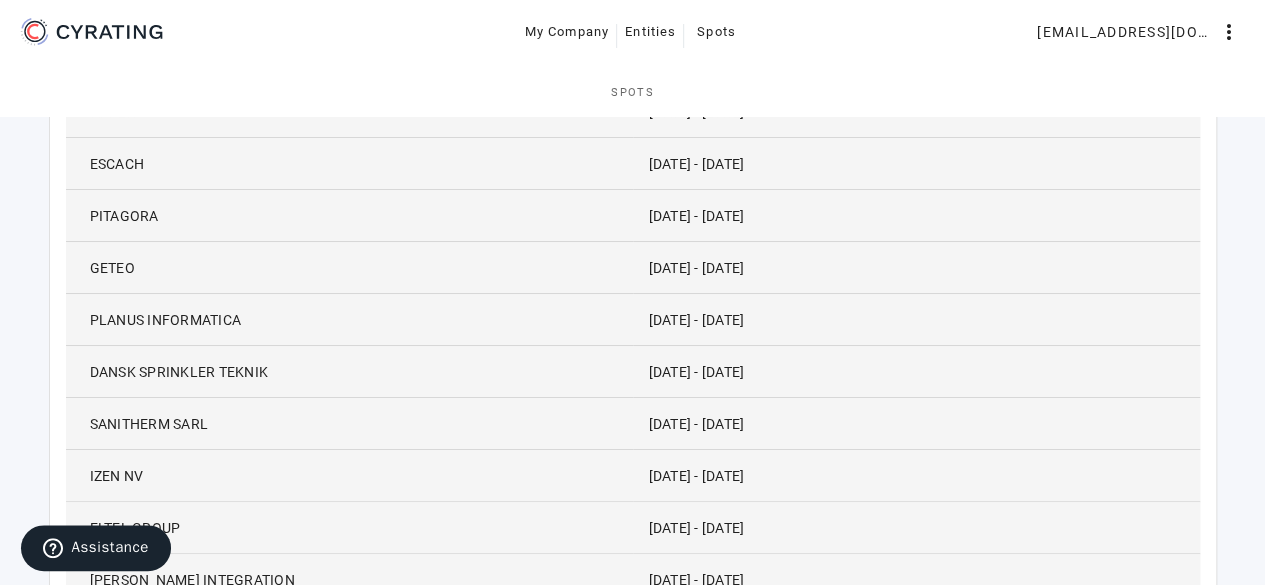 scroll, scrollTop: 1146, scrollLeft: 0, axis: vertical 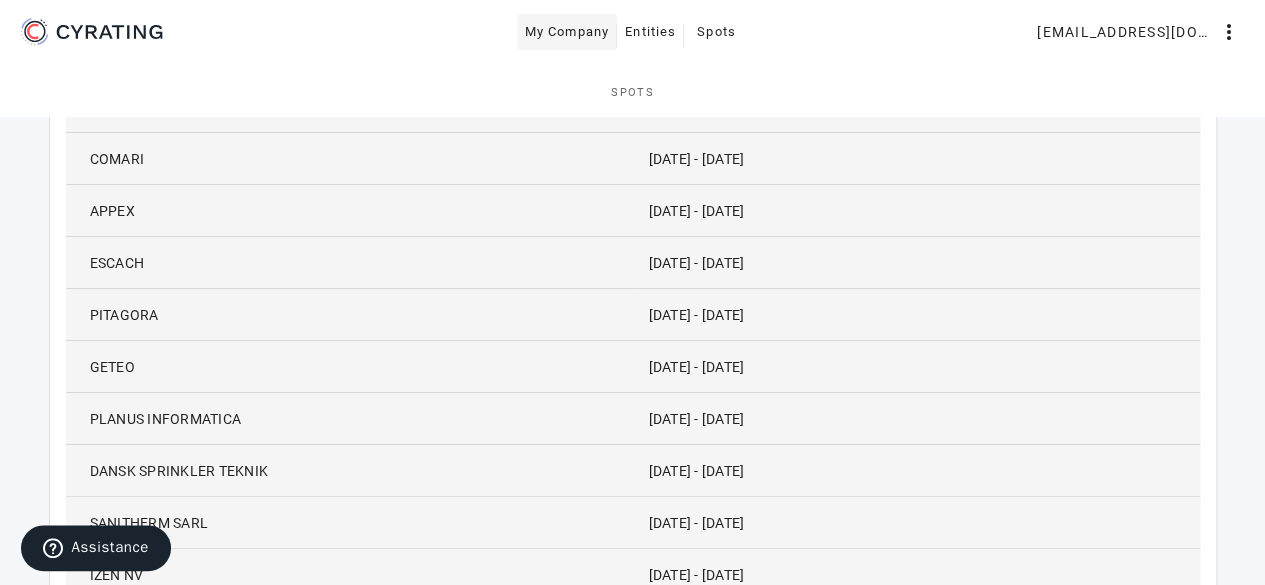 click on "My Company" 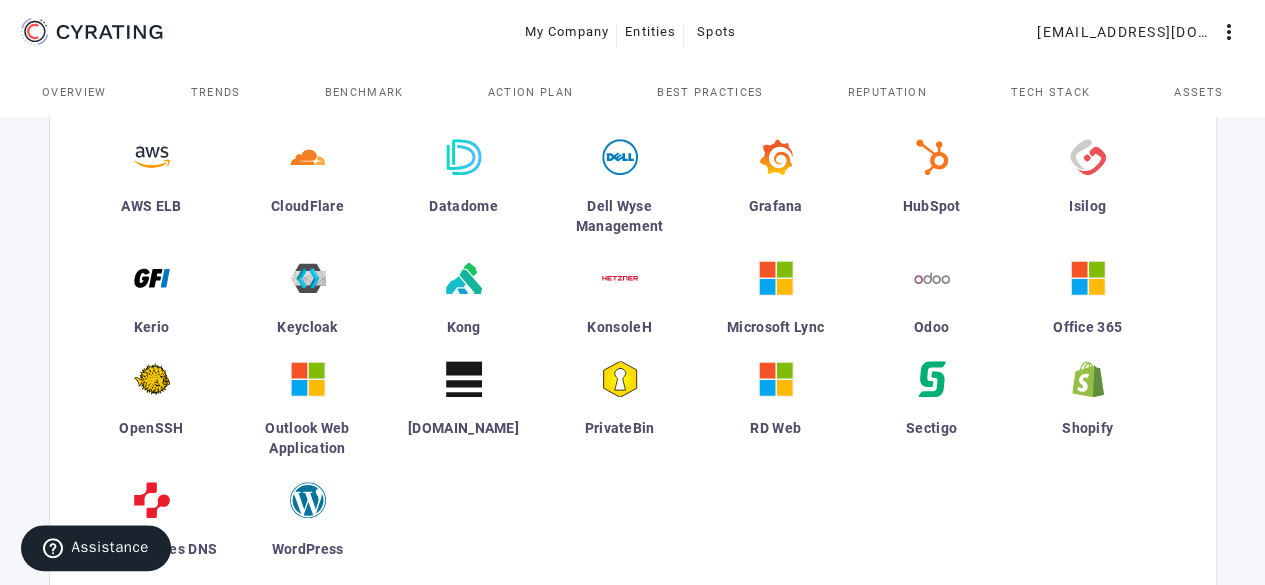 scroll, scrollTop: 797, scrollLeft: 0, axis: vertical 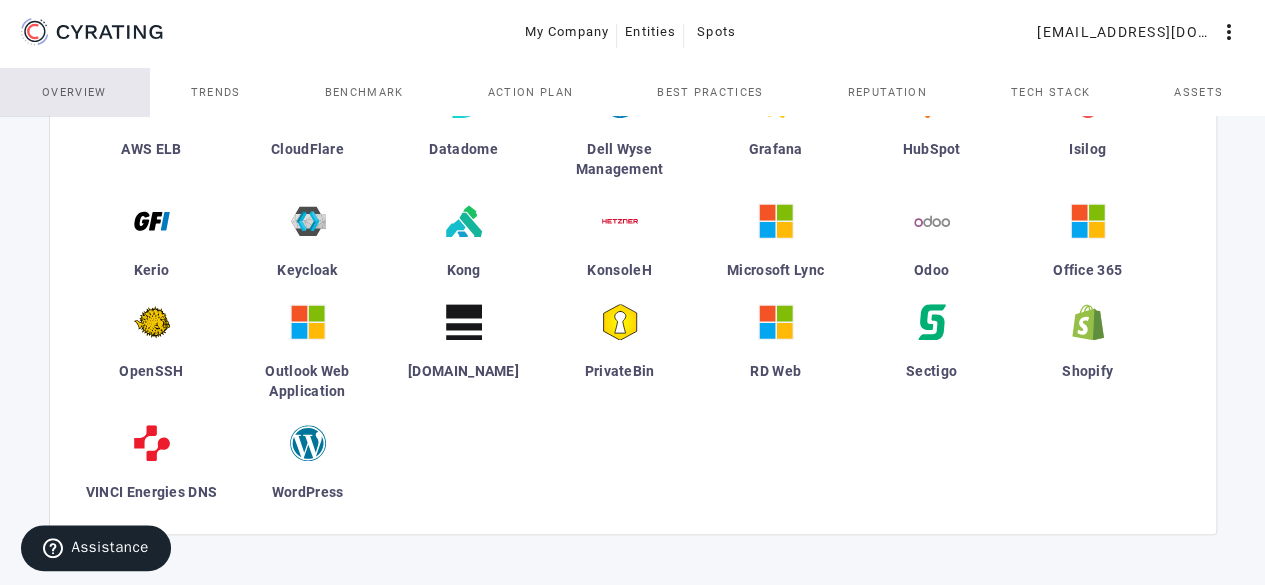 click on "Overview" at bounding box center [74, 92] 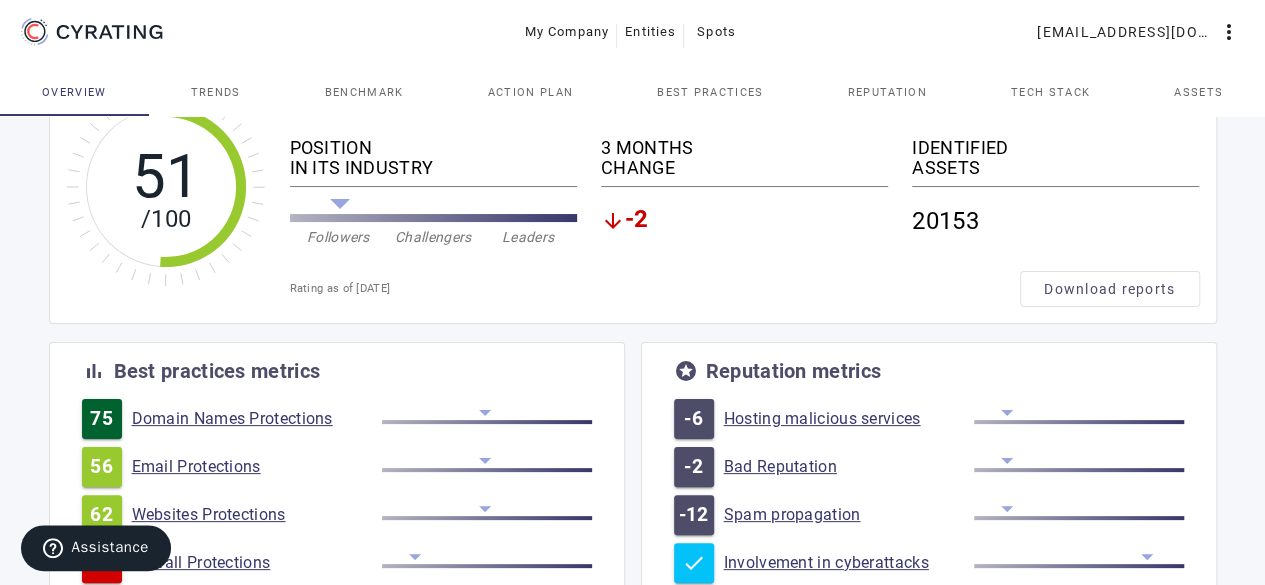 scroll, scrollTop: 0, scrollLeft: 0, axis: both 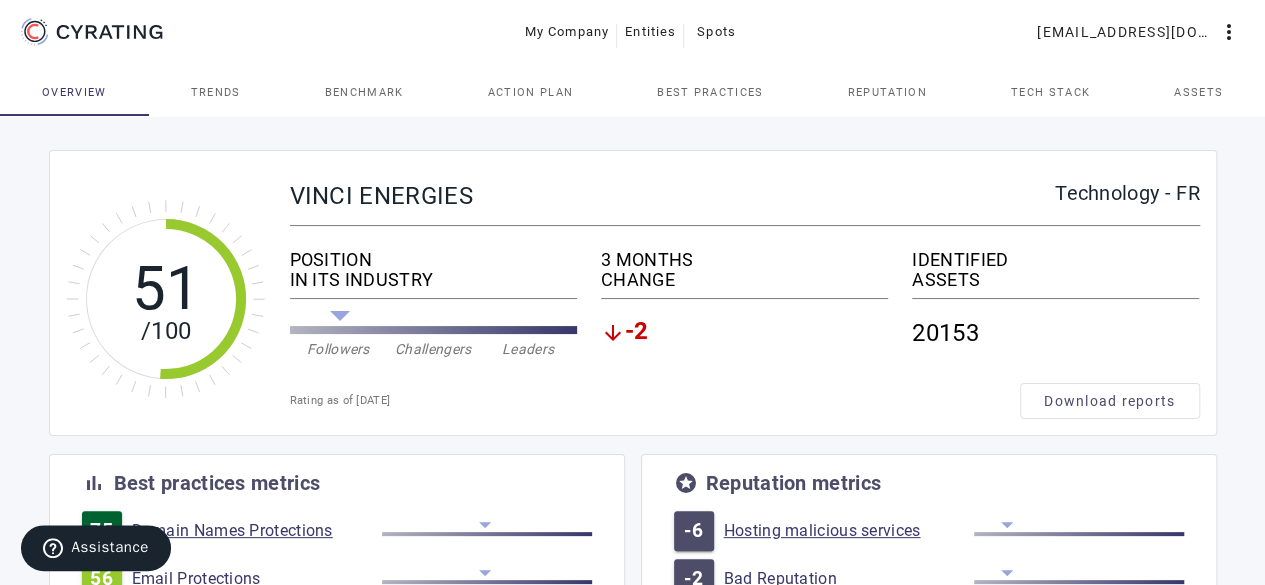 click on "Assets" at bounding box center (1198, 92) 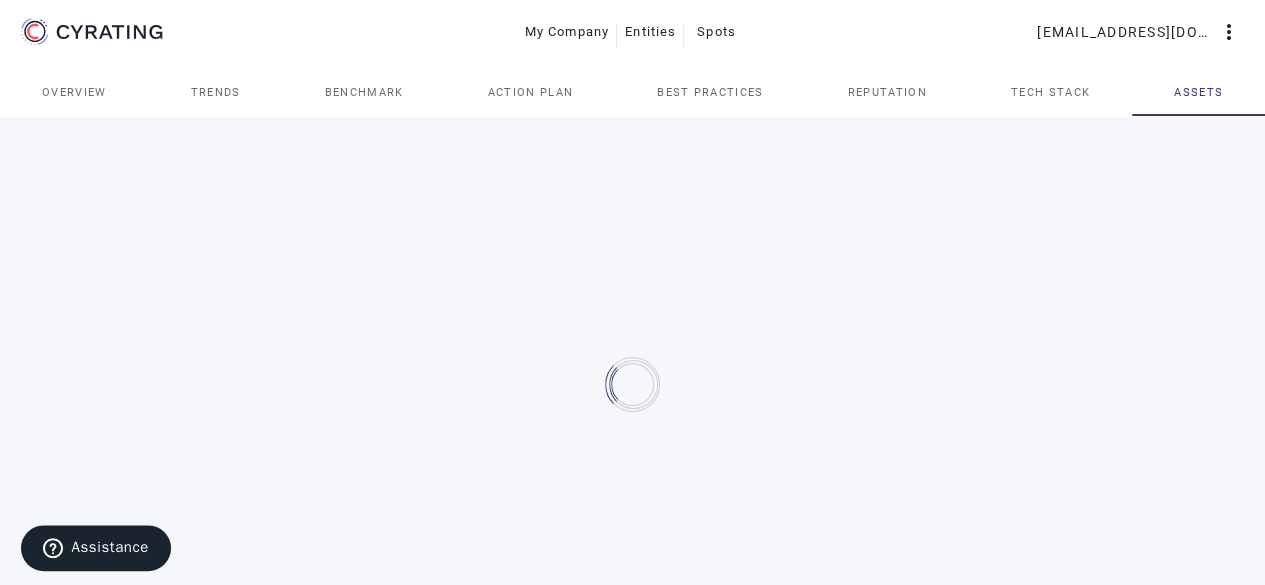 click on "Tech Stack" at bounding box center (1050, 92) 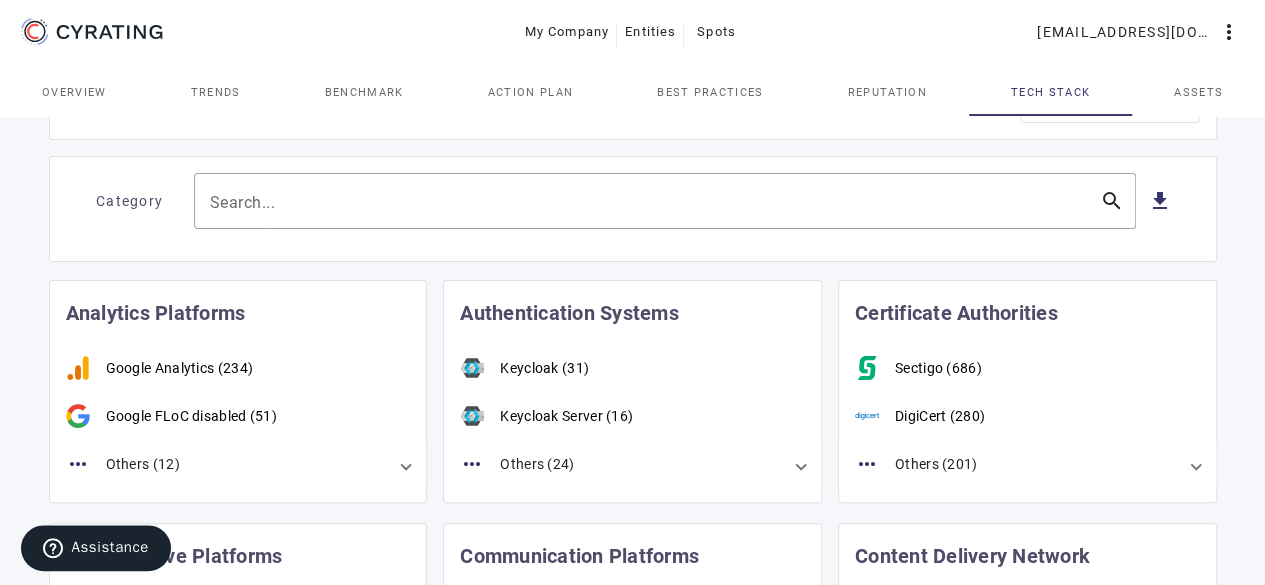 scroll, scrollTop: 100, scrollLeft: 0, axis: vertical 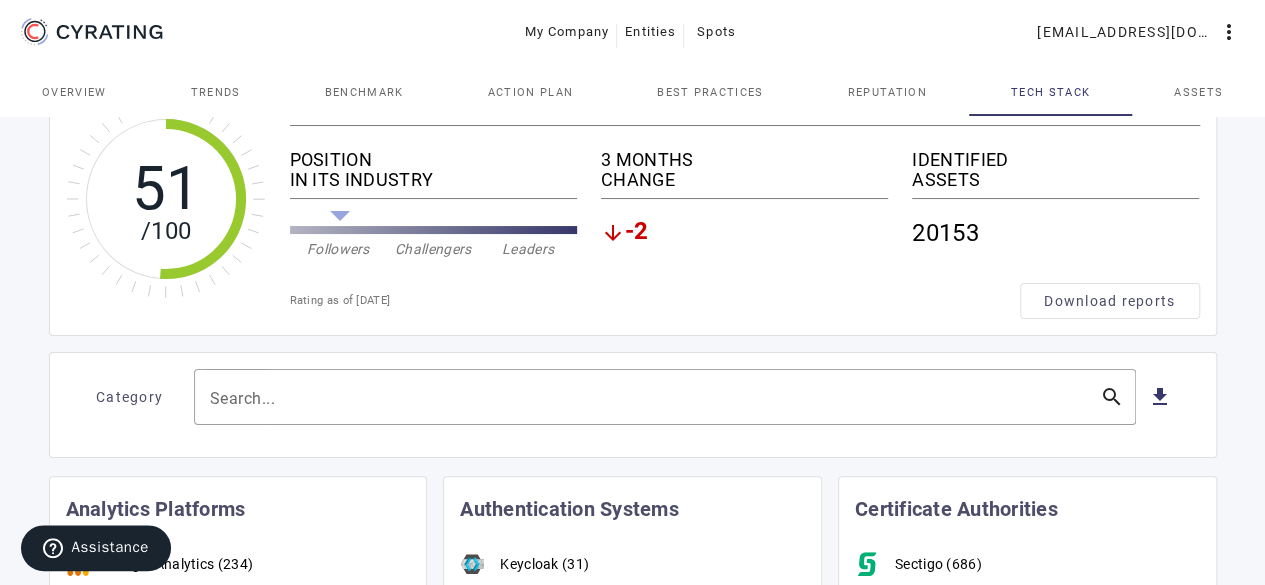 click on "Assets" at bounding box center [1198, 92] 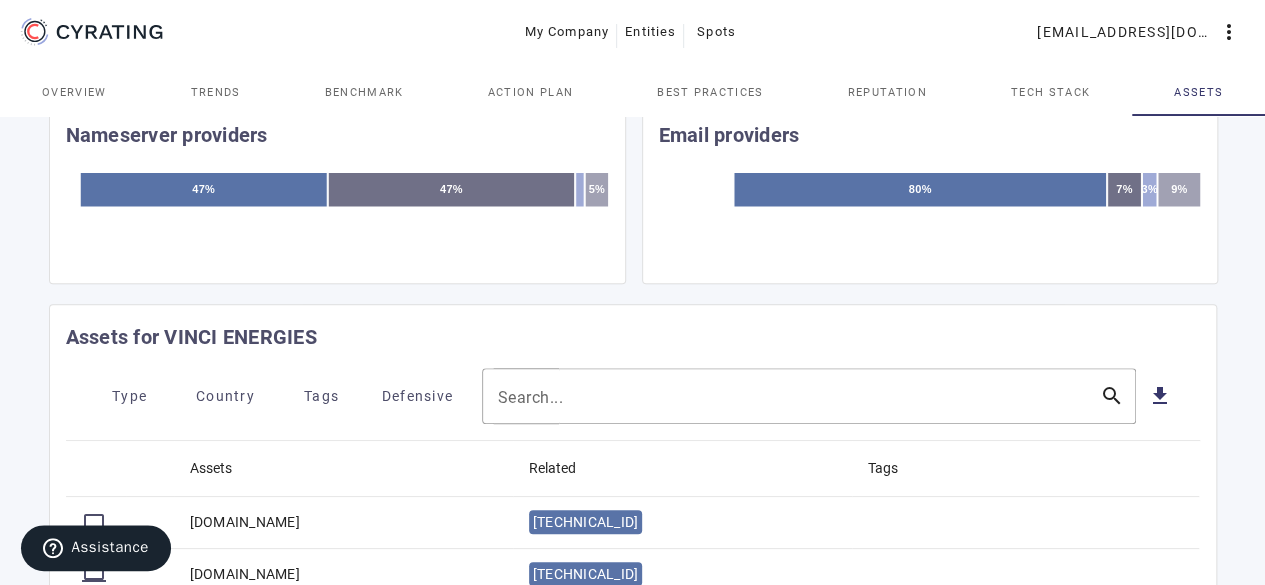 scroll, scrollTop: 700, scrollLeft: 0, axis: vertical 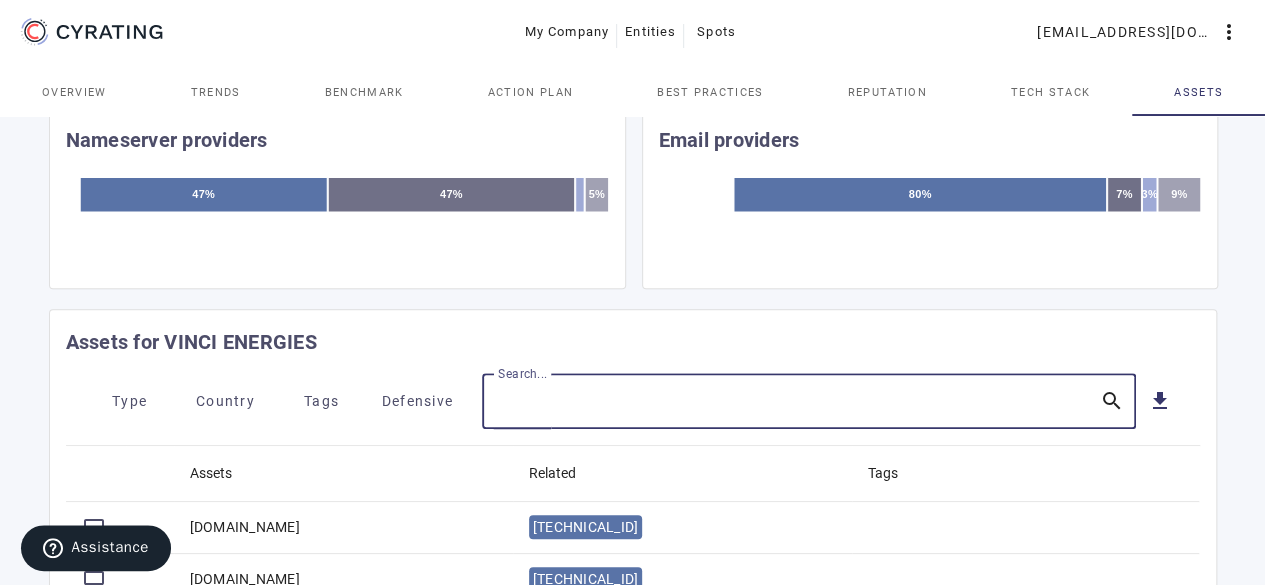 click on "Search..." at bounding box center [791, 401] 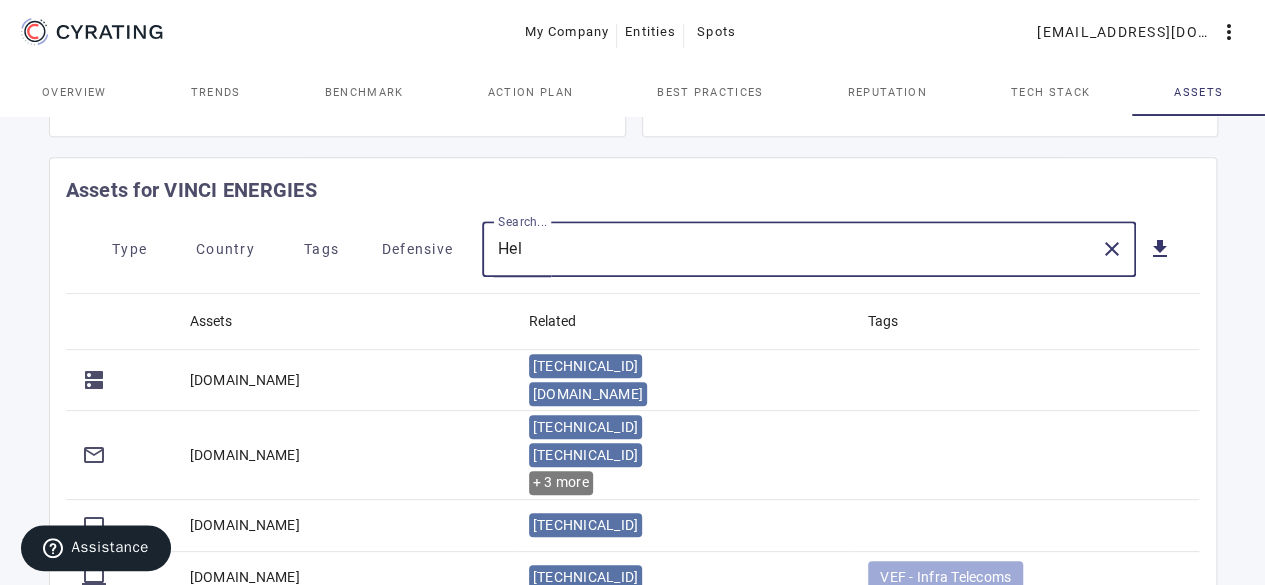 scroll, scrollTop: 850, scrollLeft: 0, axis: vertical 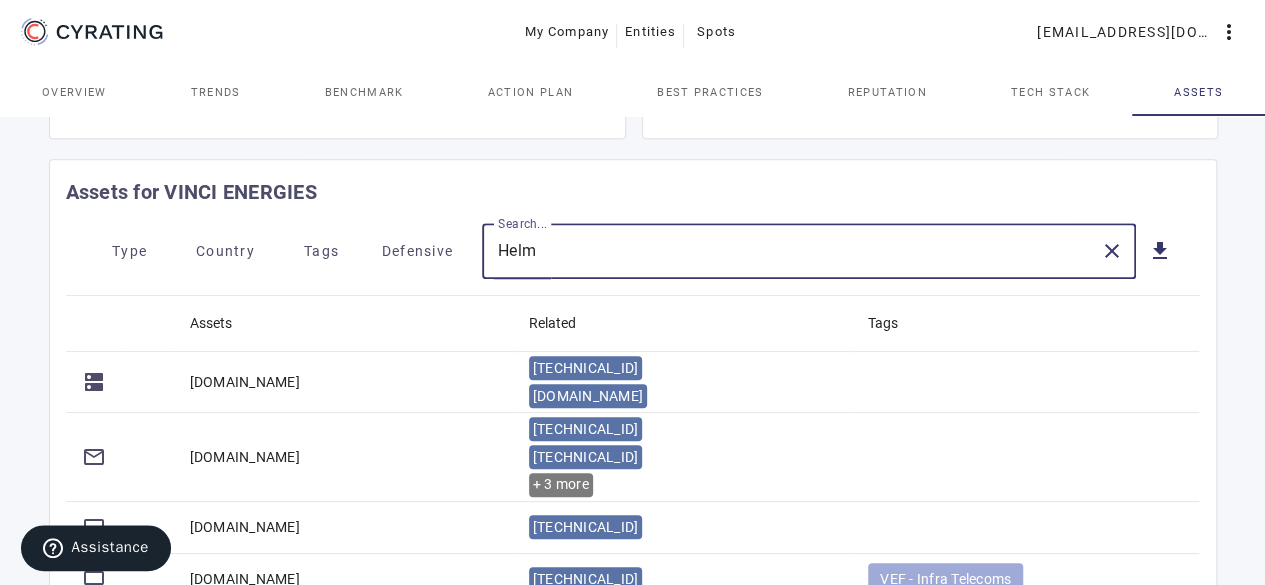type on "Helm" 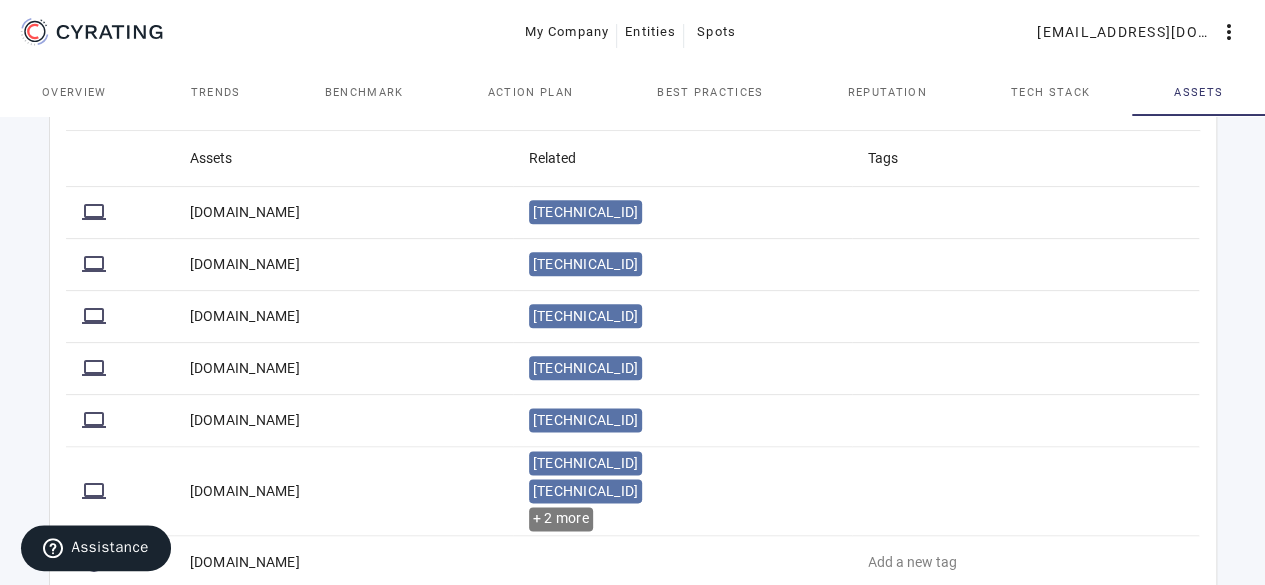 scroll, scrollTop: 1014, scrollLeft: 0, axis: vertical 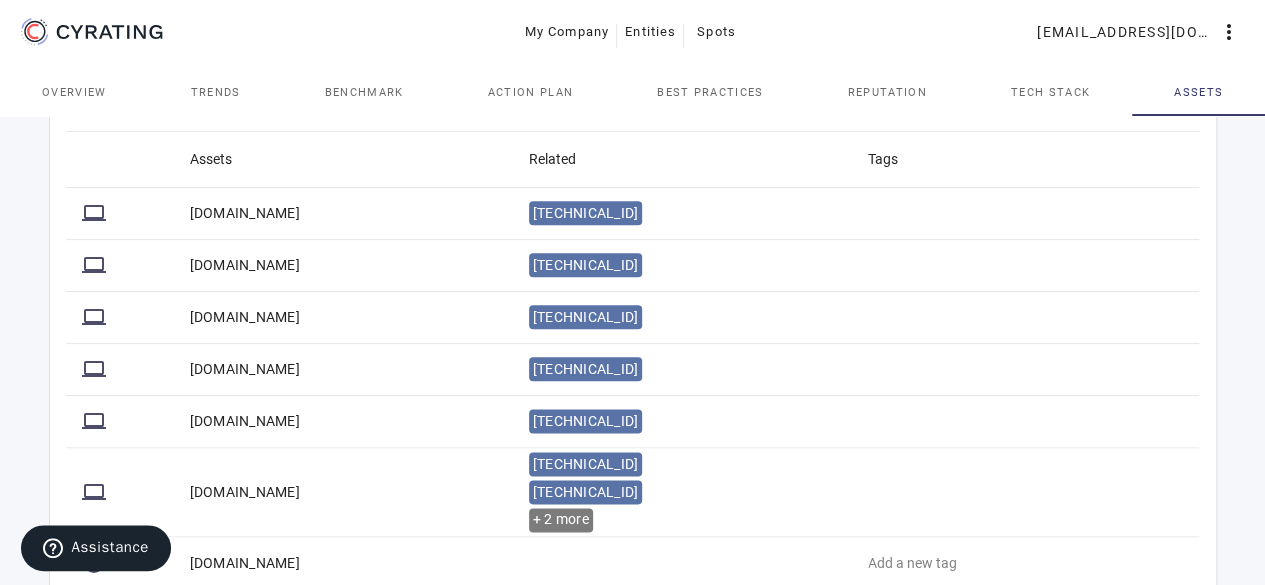 click on "[DOMAIN_NAME]" 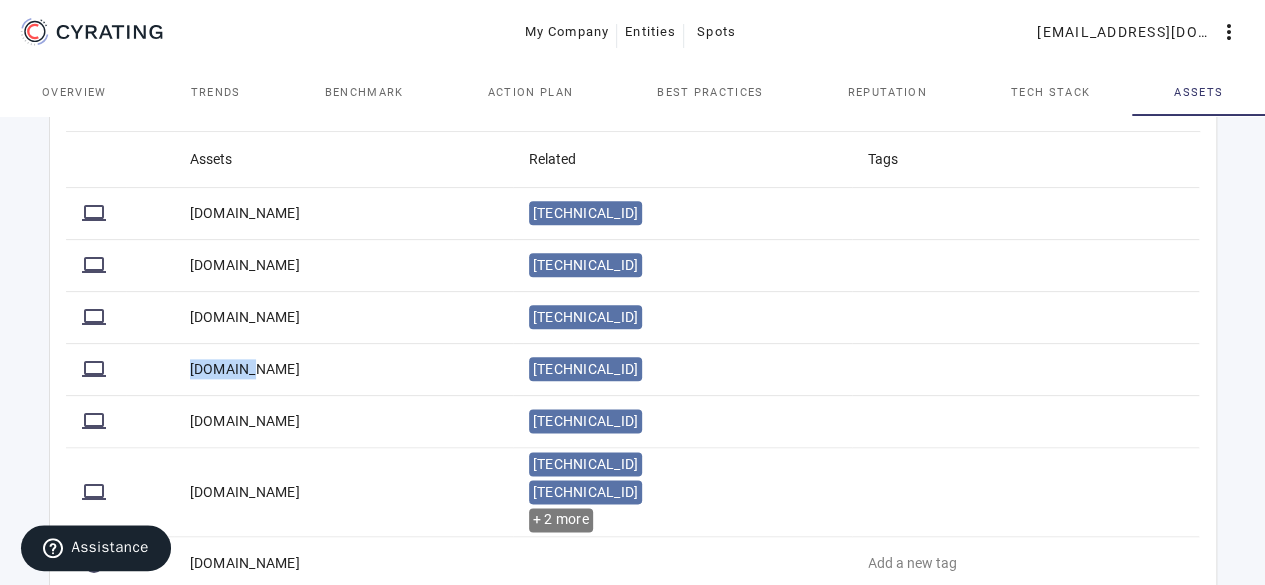 click on "[DOMAIN_NAME]" 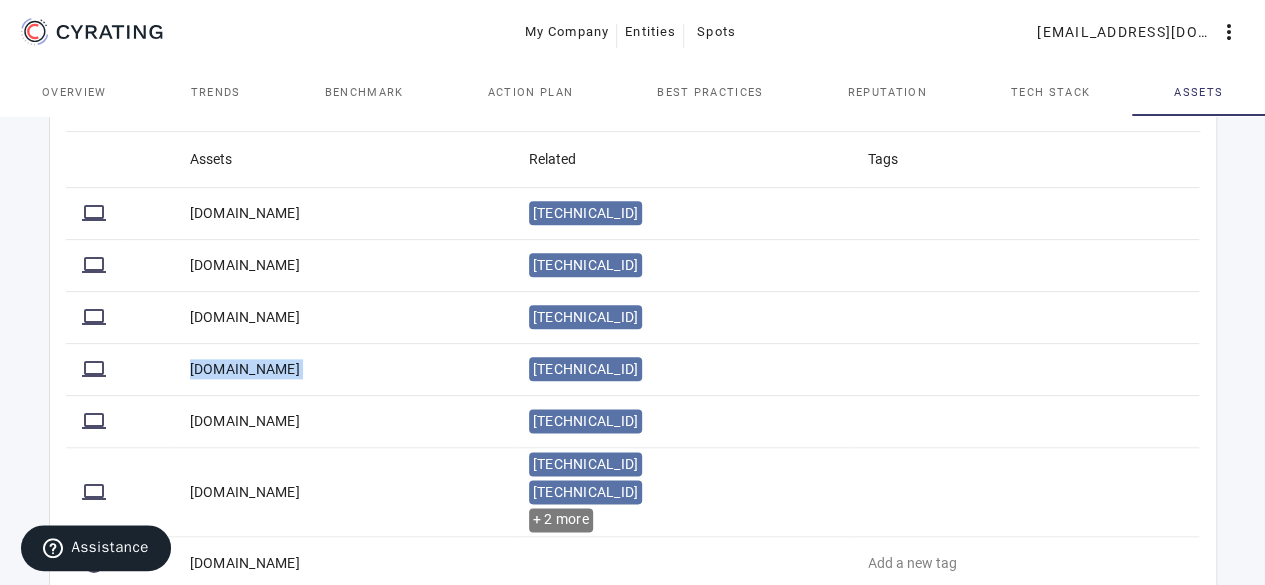 click on "[DOMAIN_NAME]" 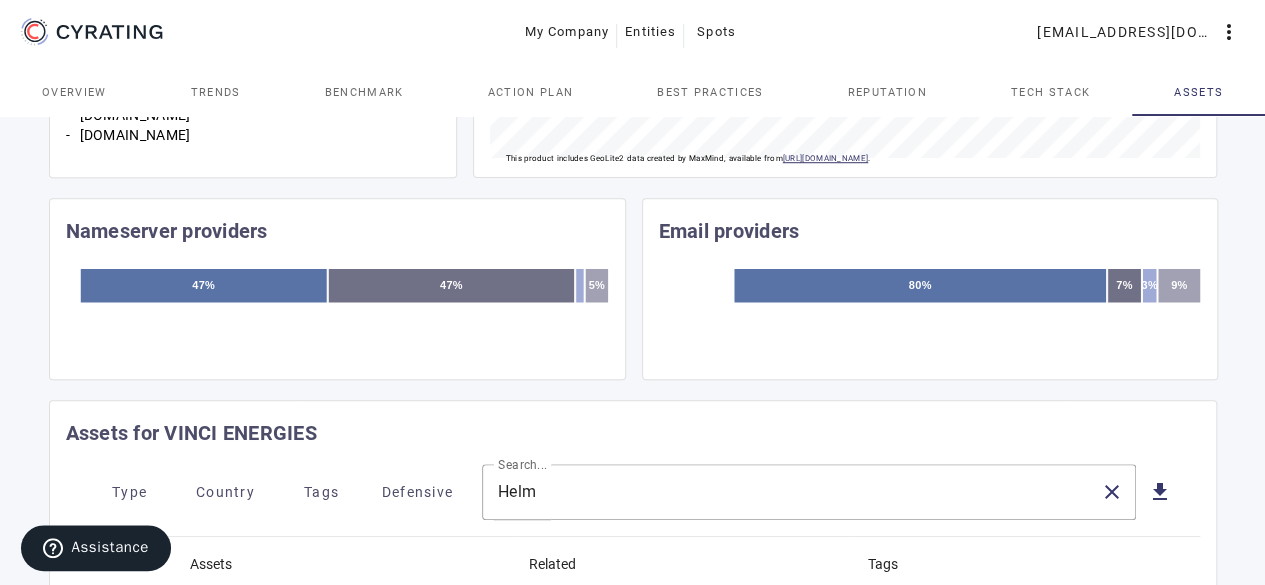 scroll, scrollTop: 514, scrollLeft: 0, axis: vertical 